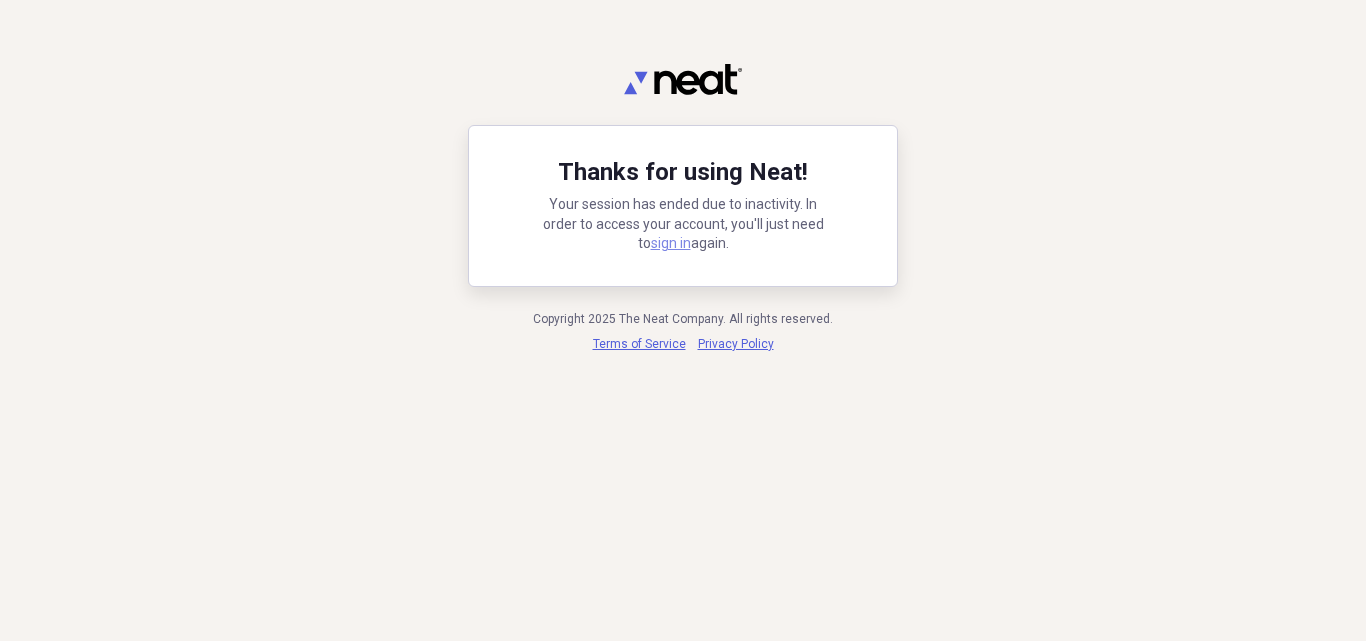 scroll, scrollTop: 0, scrollLeft: 0, axis: both 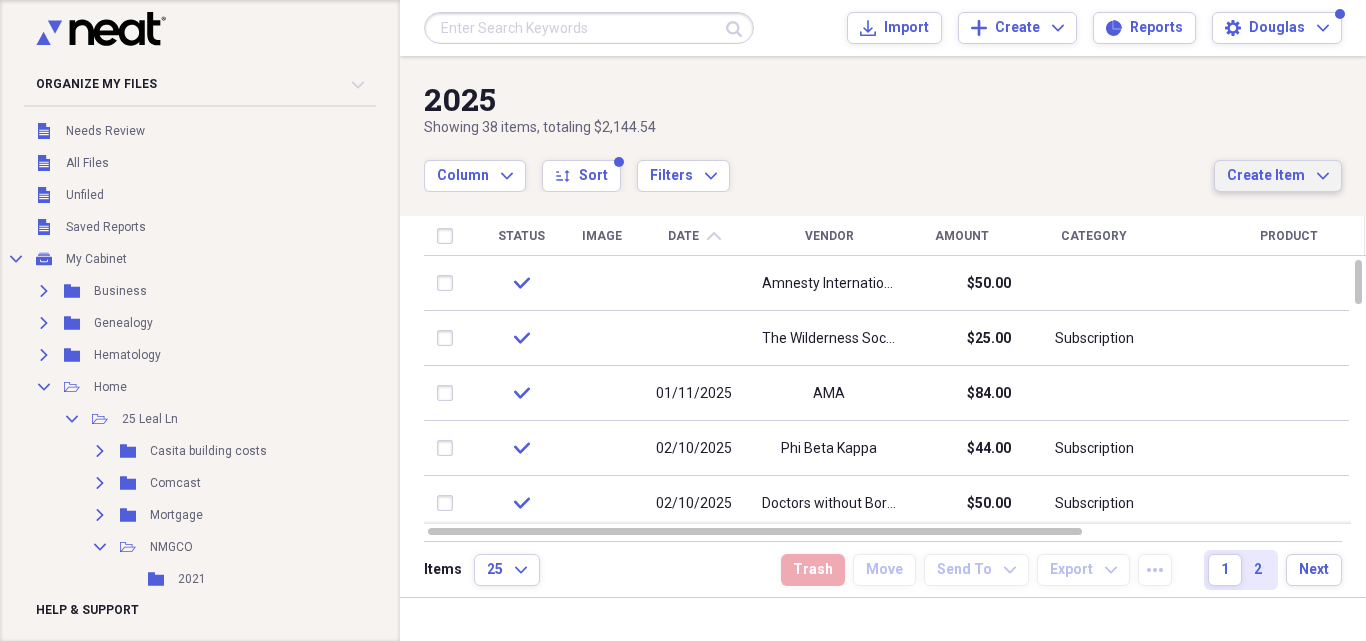click on "Create Item Expand" at bounding box center (1278, 176) 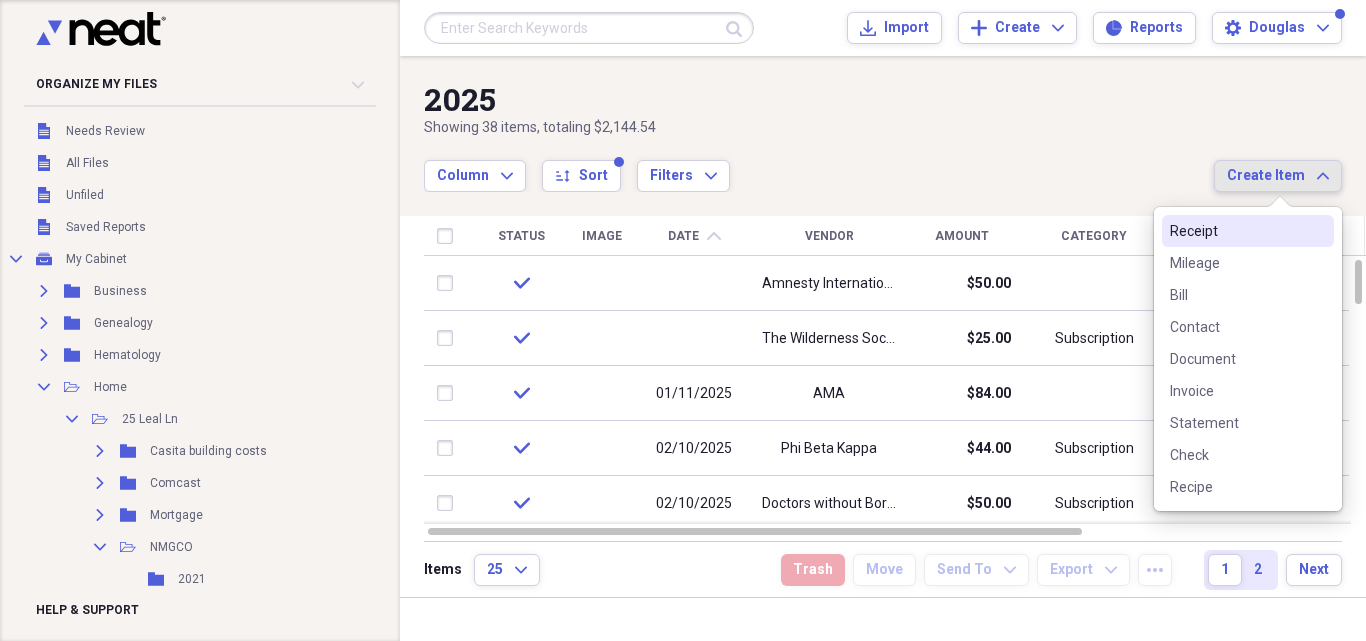 click on "Receipt" at bounding box center [1236, 231] 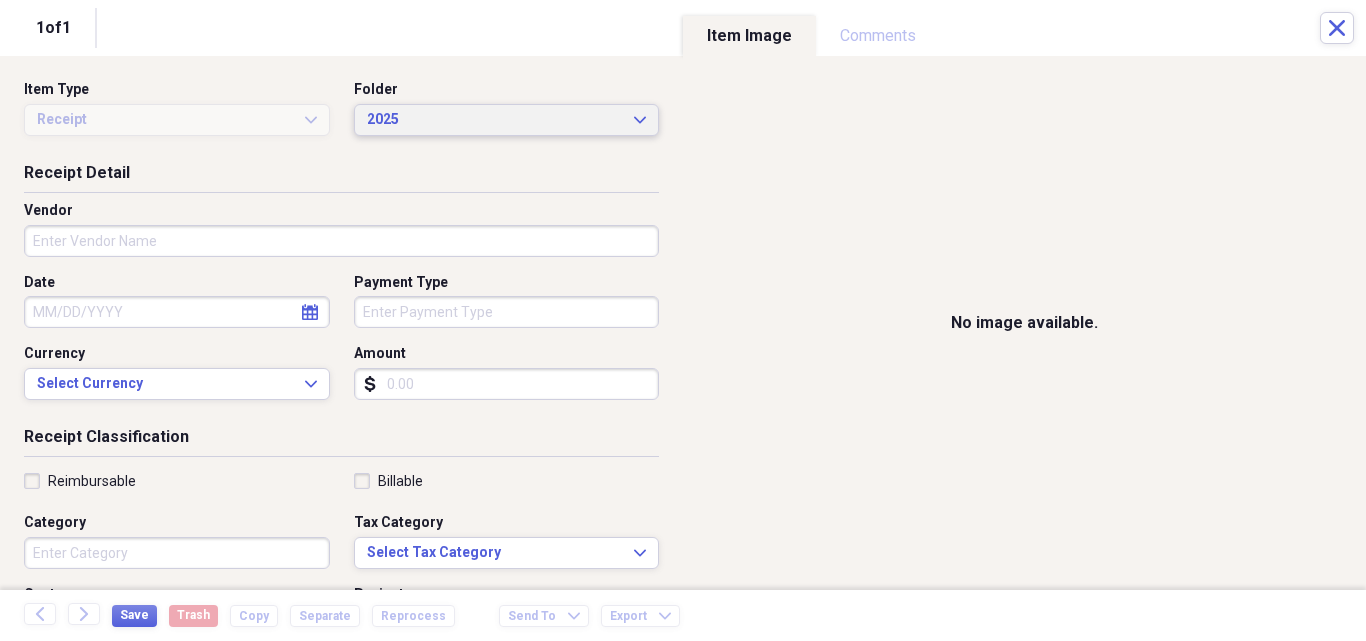click on "2025 Expand" at bounding box center (507, 120) 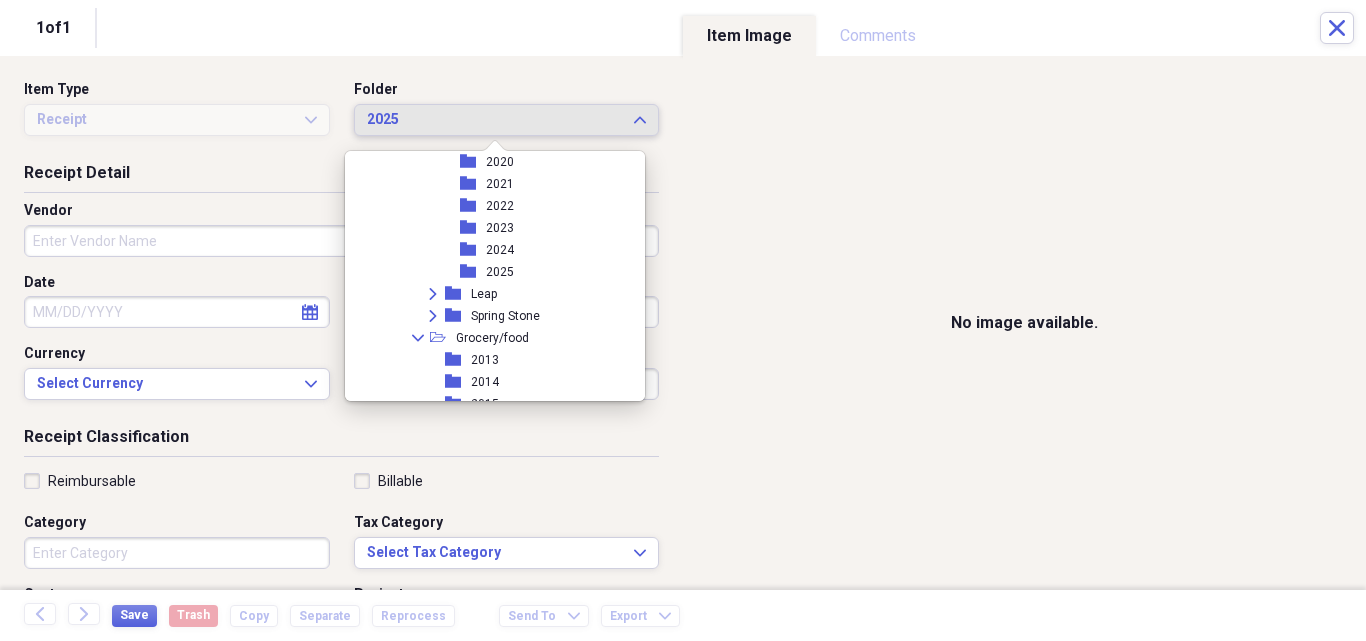 scroll, scrollTop: 3900, scrollLeft: 0, axis: vertical 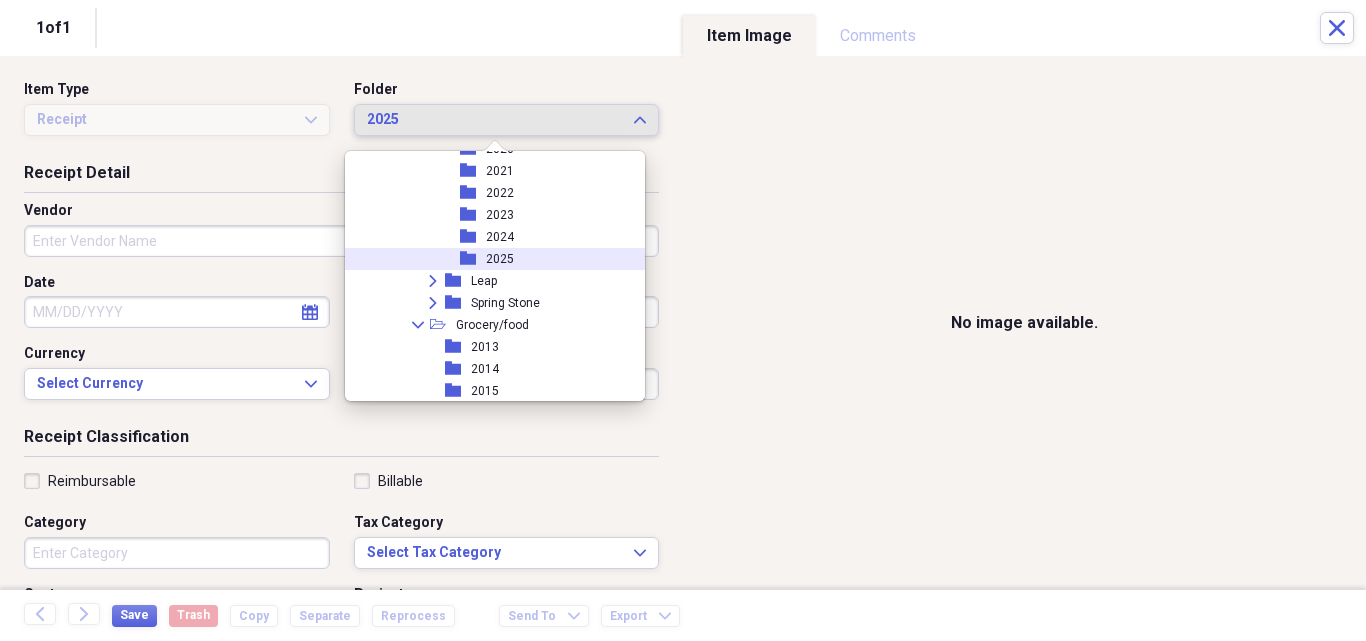 click on "folder 2025" at bounding box center (488, 259) 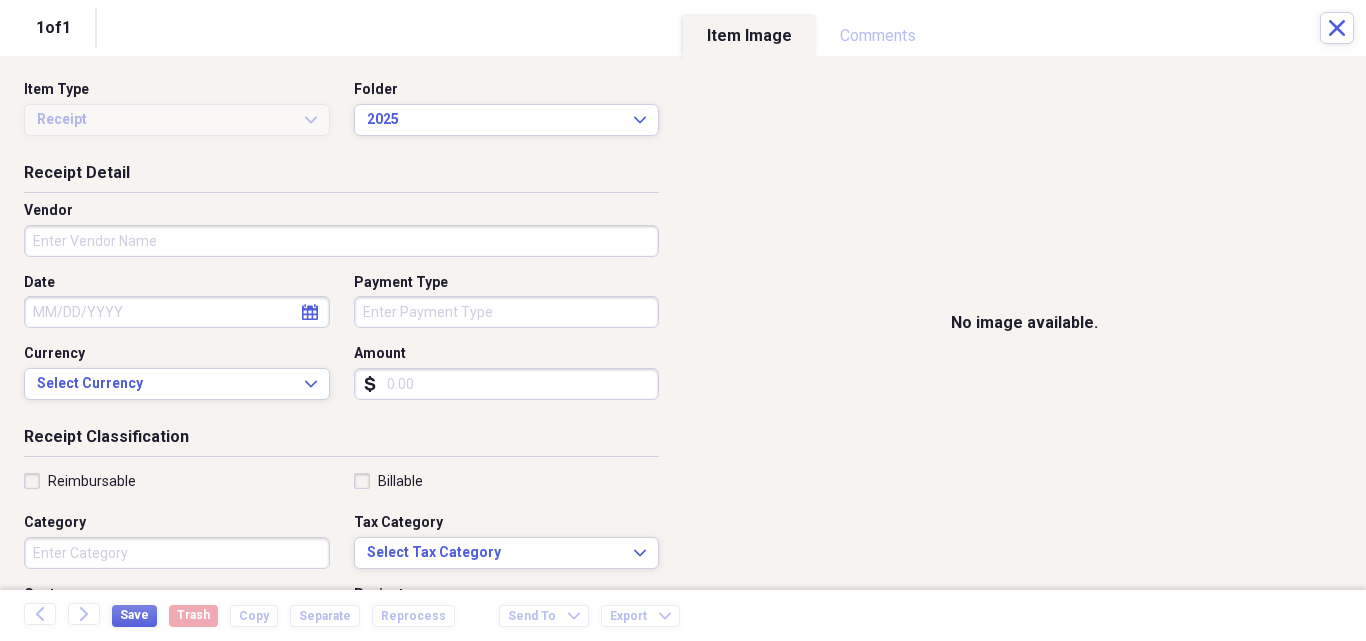 click on "Vendor" at bounding box center (341, 241) 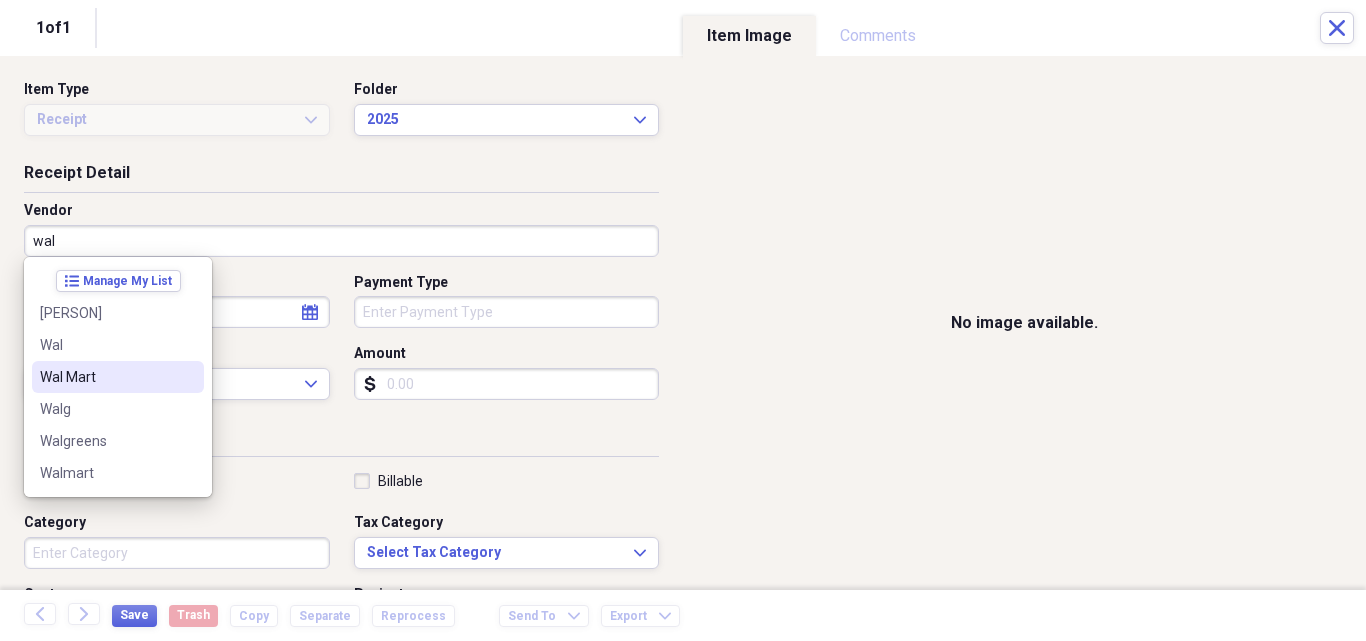 click on "Wal Mart" at bounding box center (118, 377) 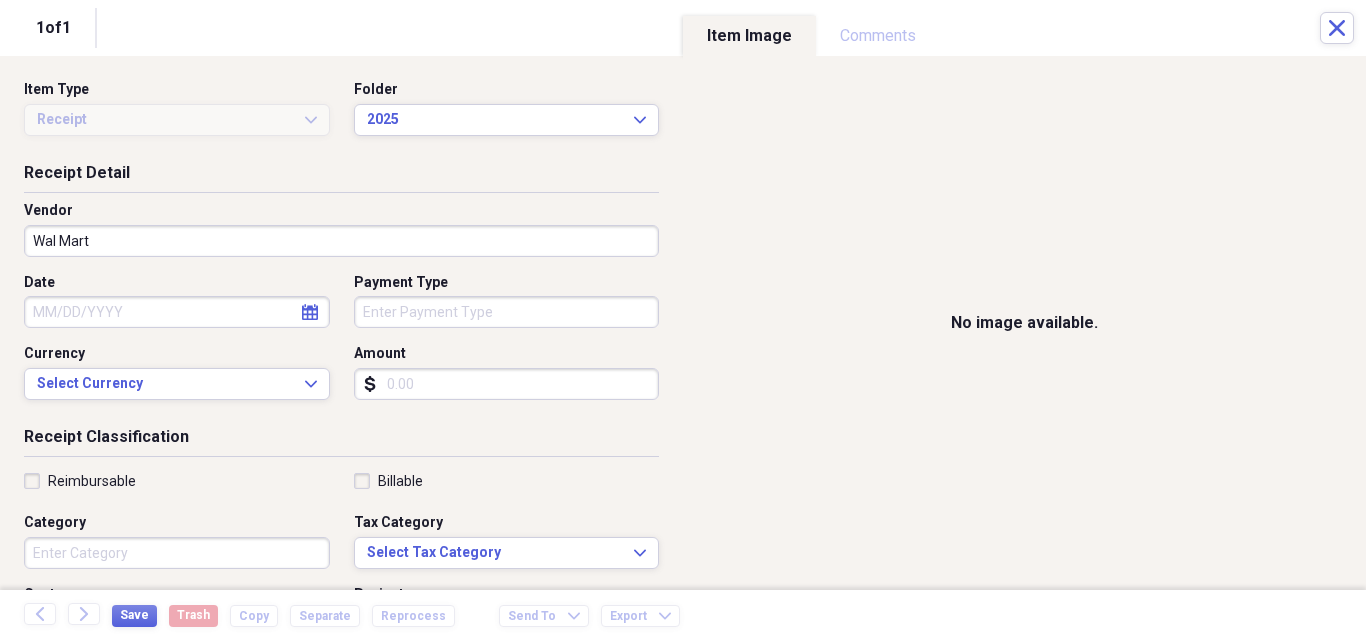 click on "Date" at bounding box center (177, 312) 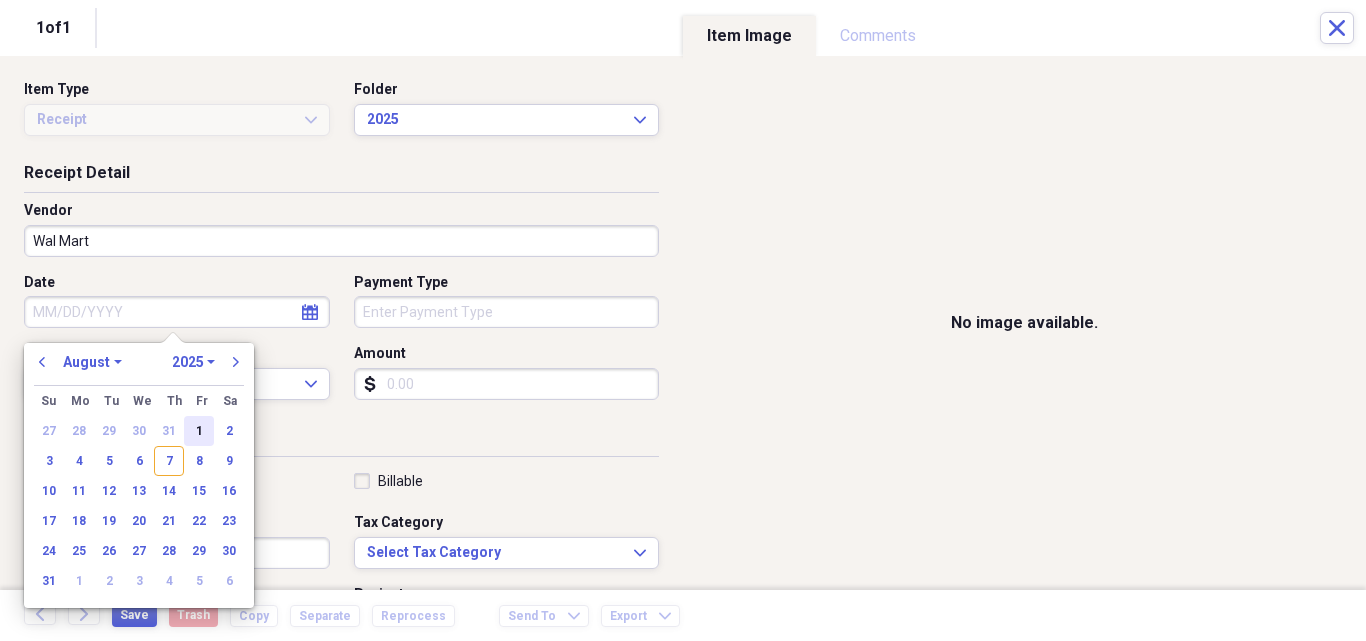 click on "1" at bounding box center (199, 431) 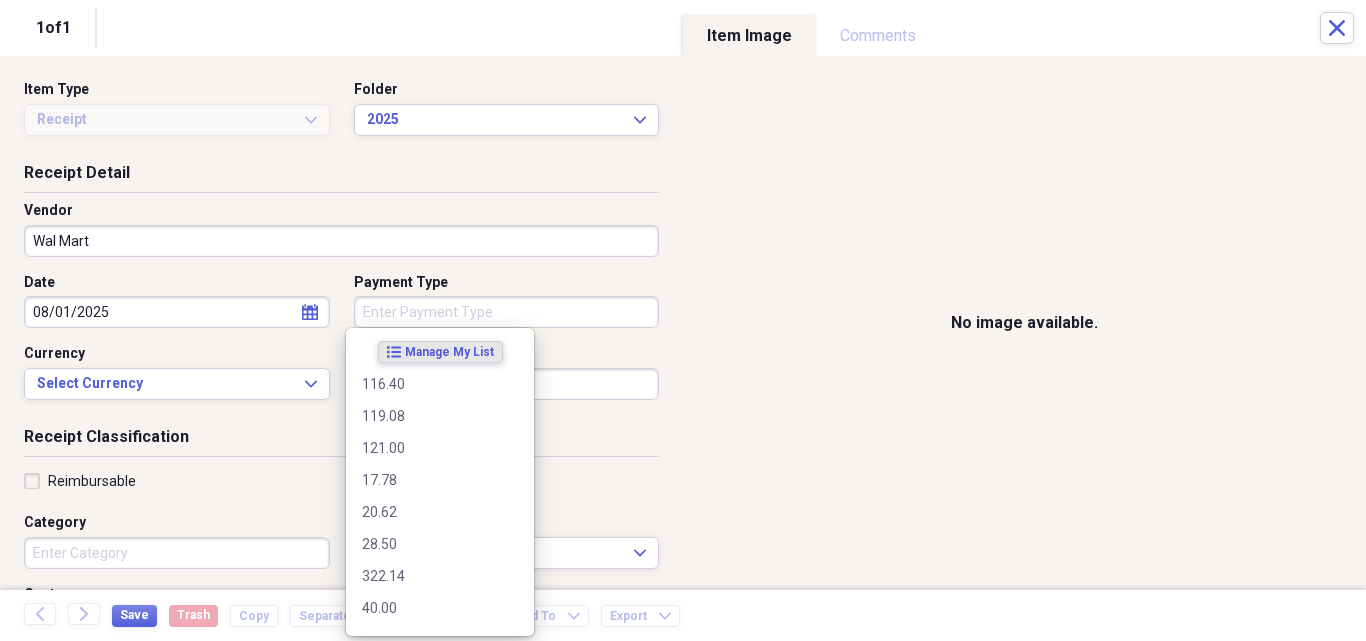 click on "Payment Type" at bounding box center [507, 312] 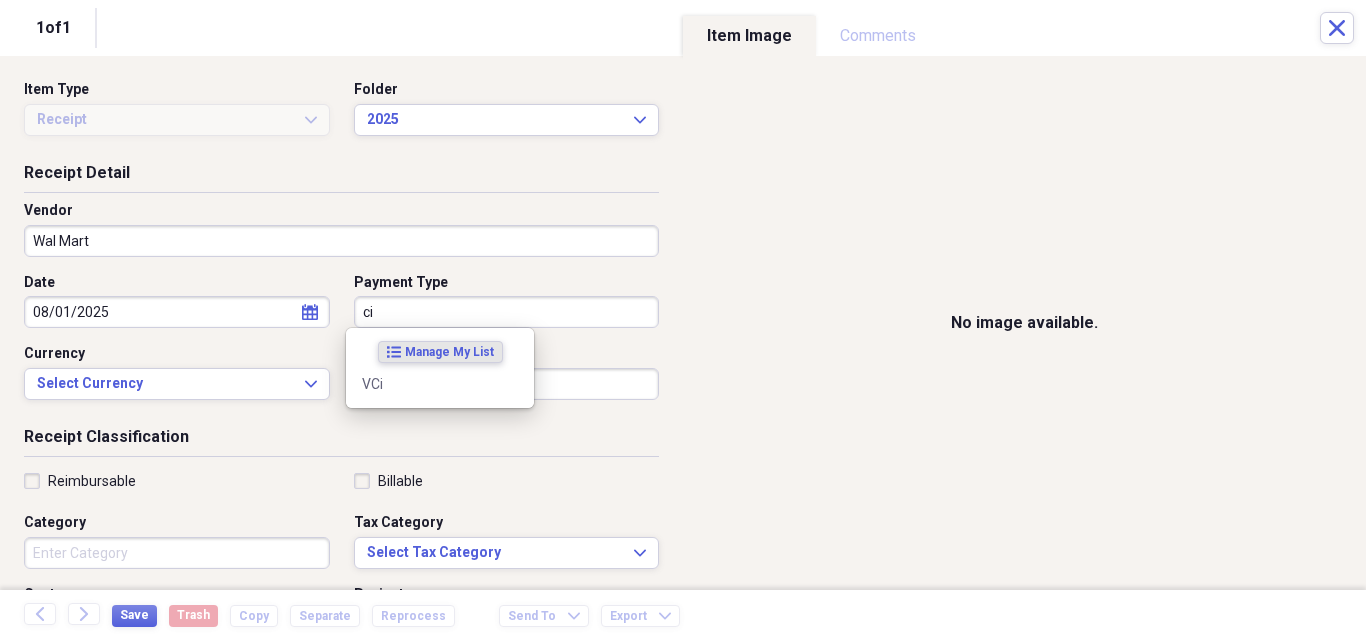 type on "c" 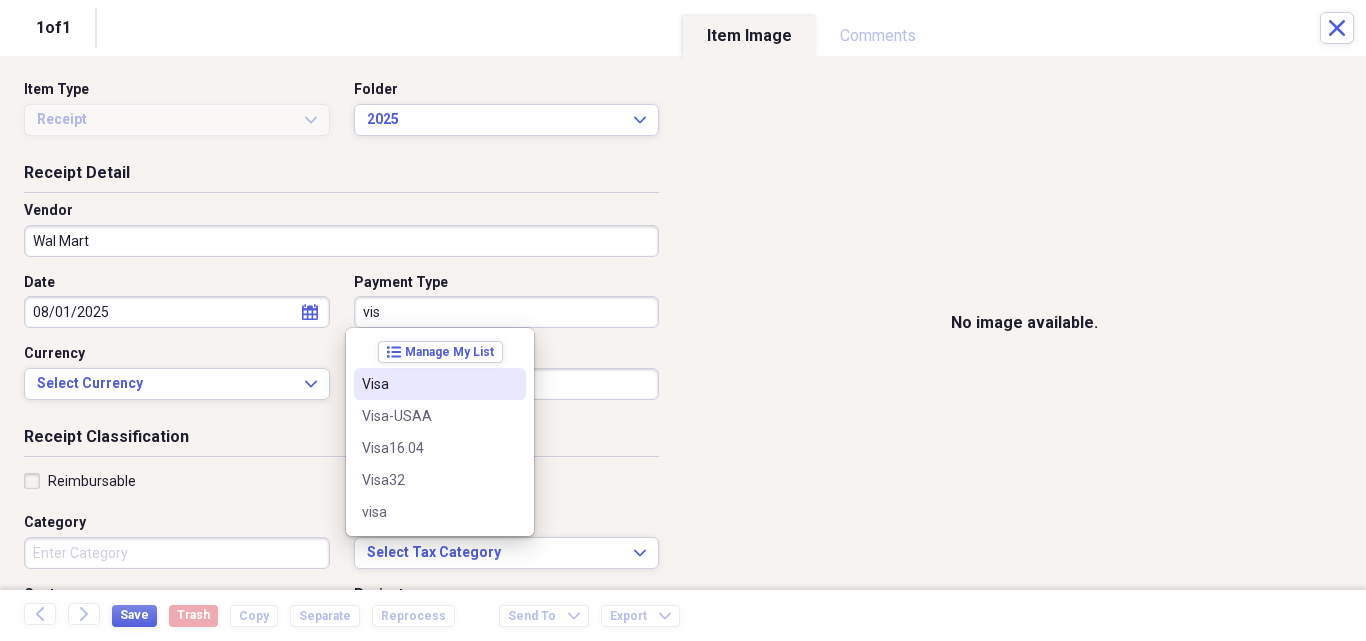 click on "Visa" at bounding box center (428, 384) 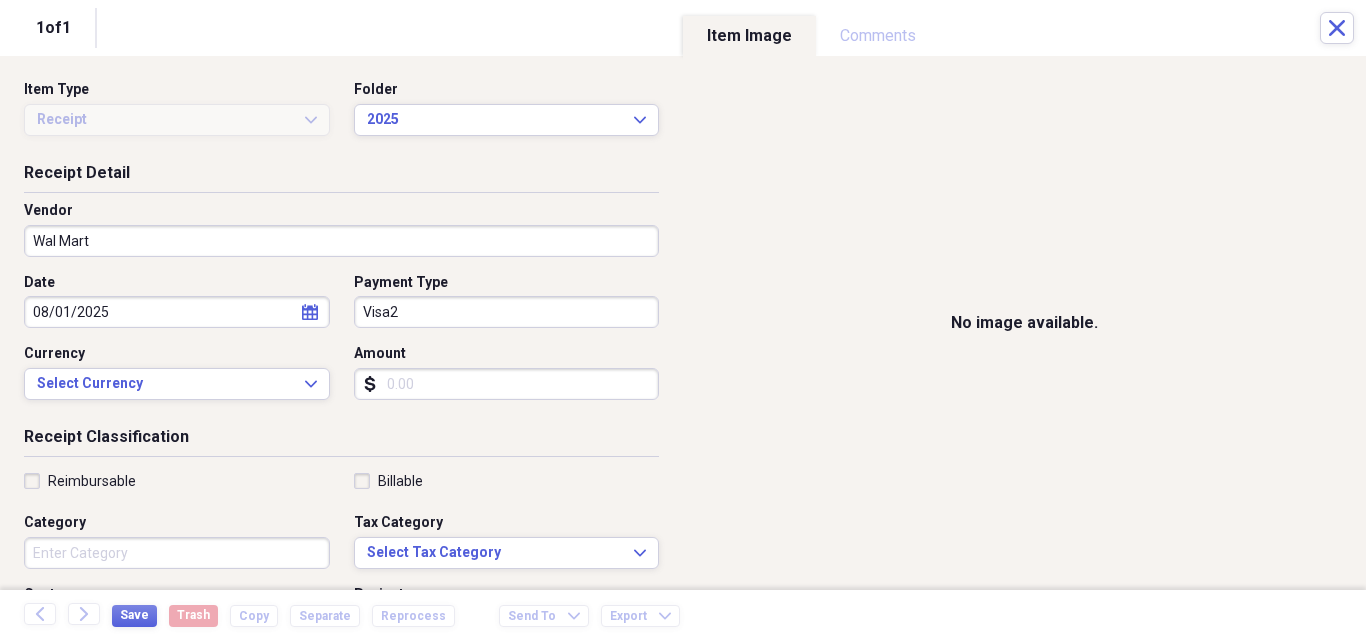 type on "Visa" 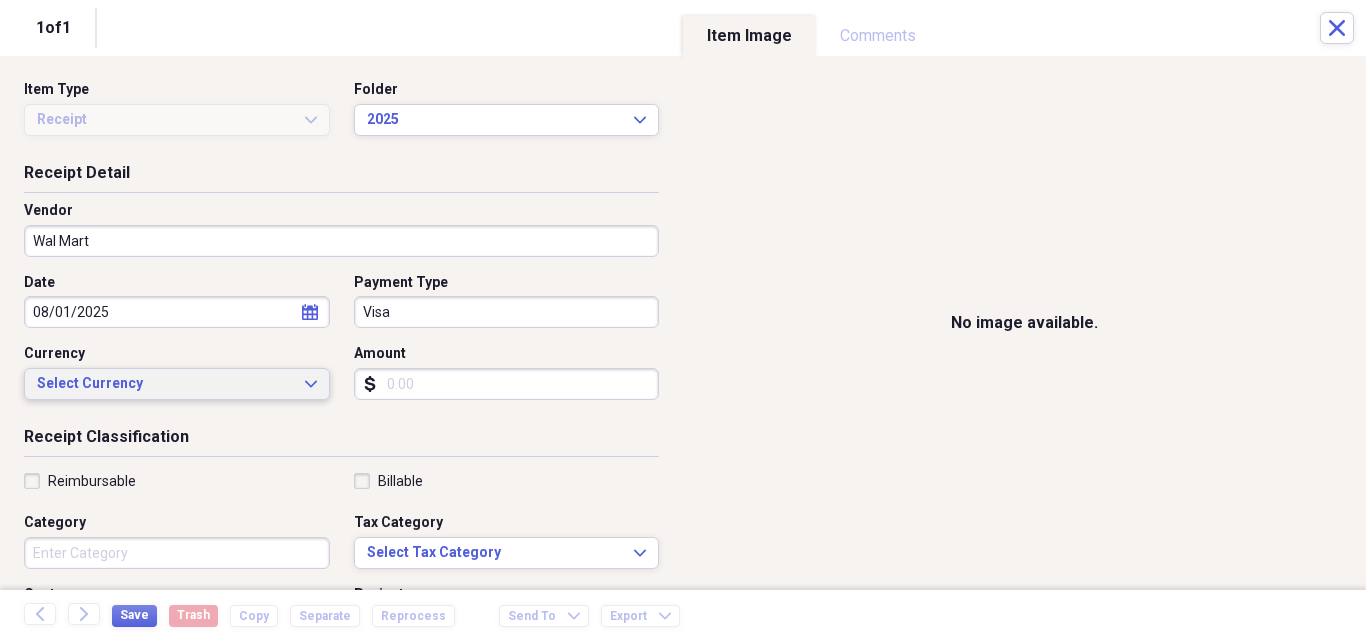click on "Select Currency Expand" at bounding box center [177, 384] 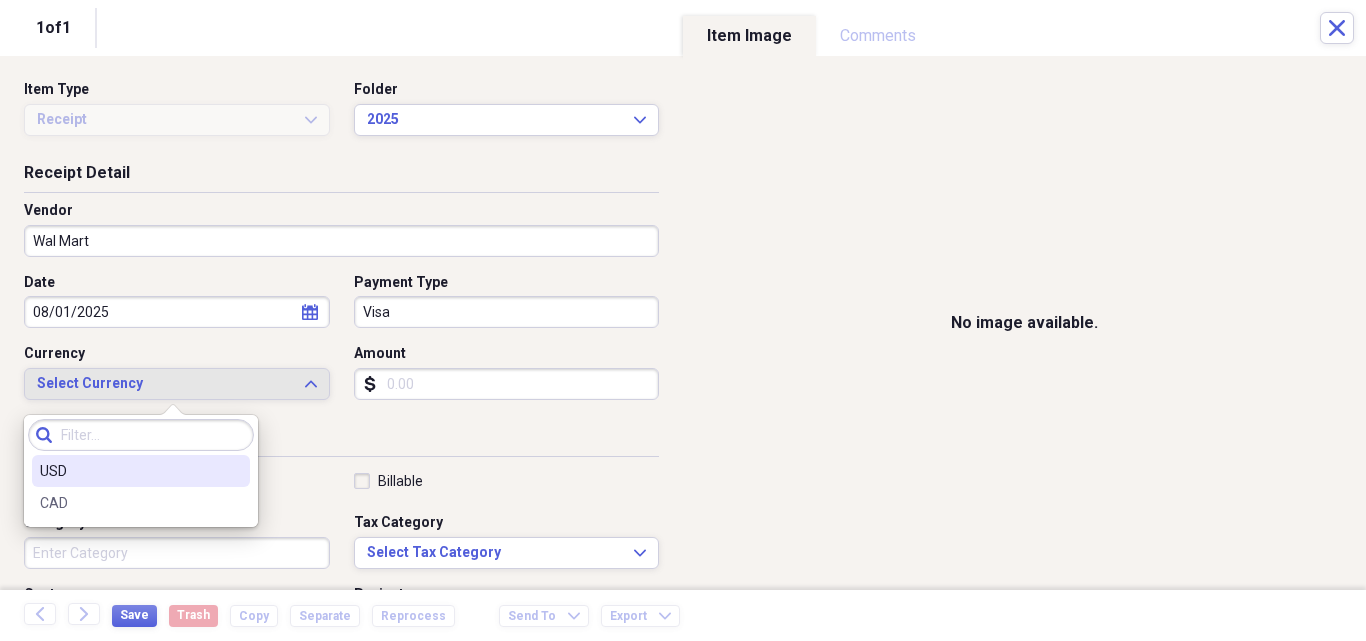 click on "USD" at bounding box center (141, 471) 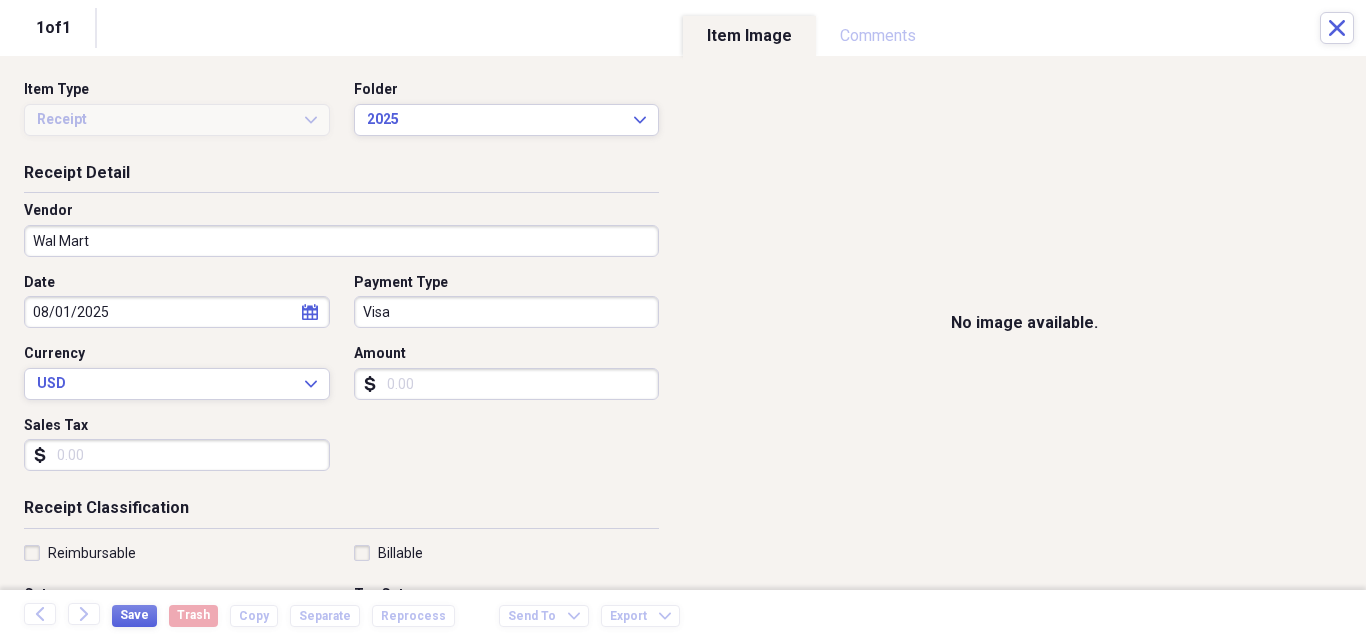click on "Amount" at bounding box center (507, 384) 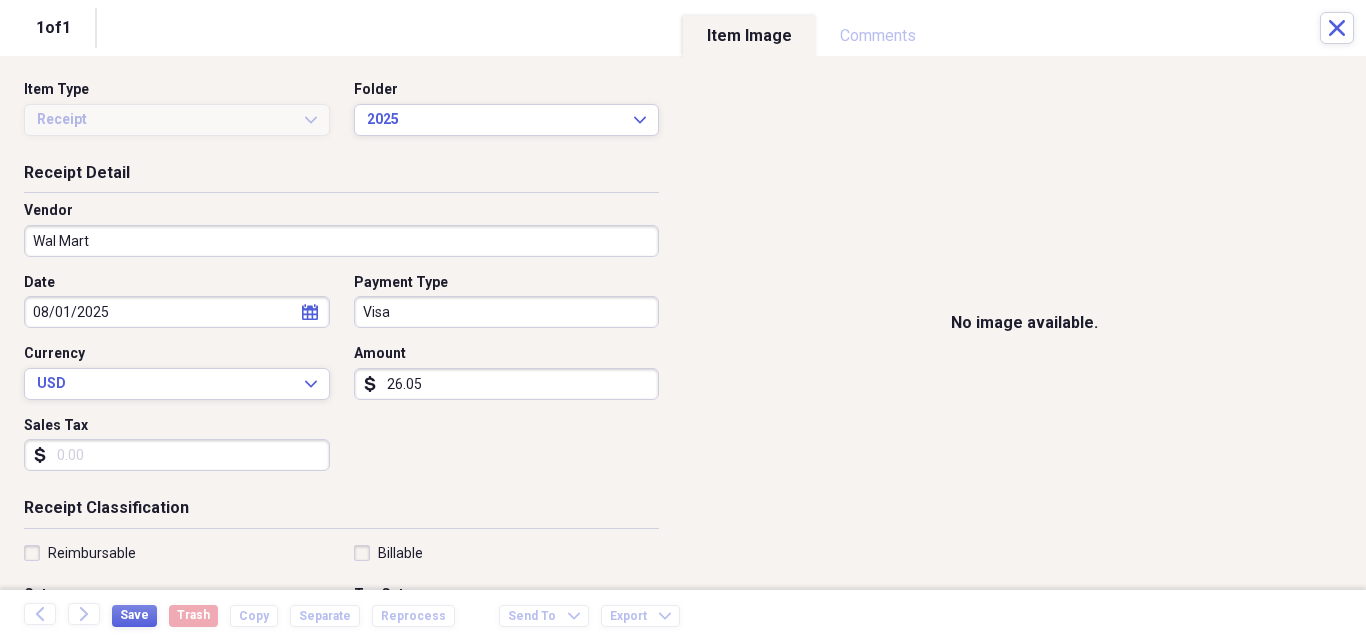 type on "26.05" 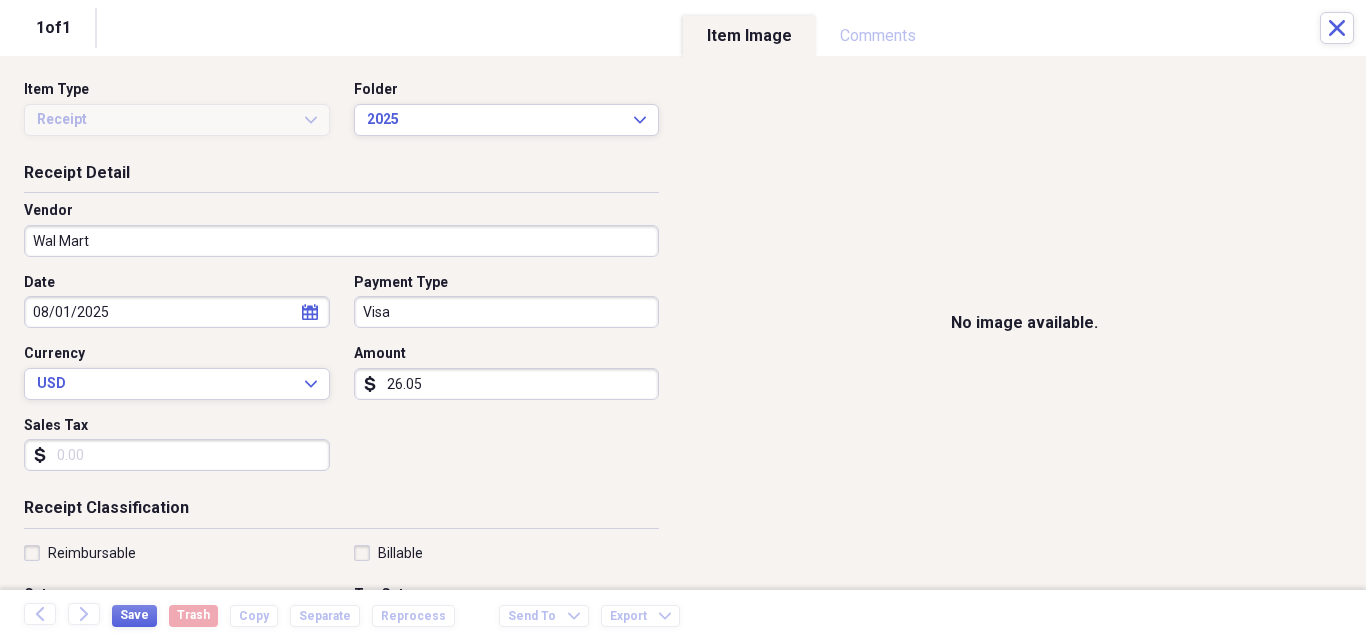 click on "Sales Tax" at bounding box center [177, 455] 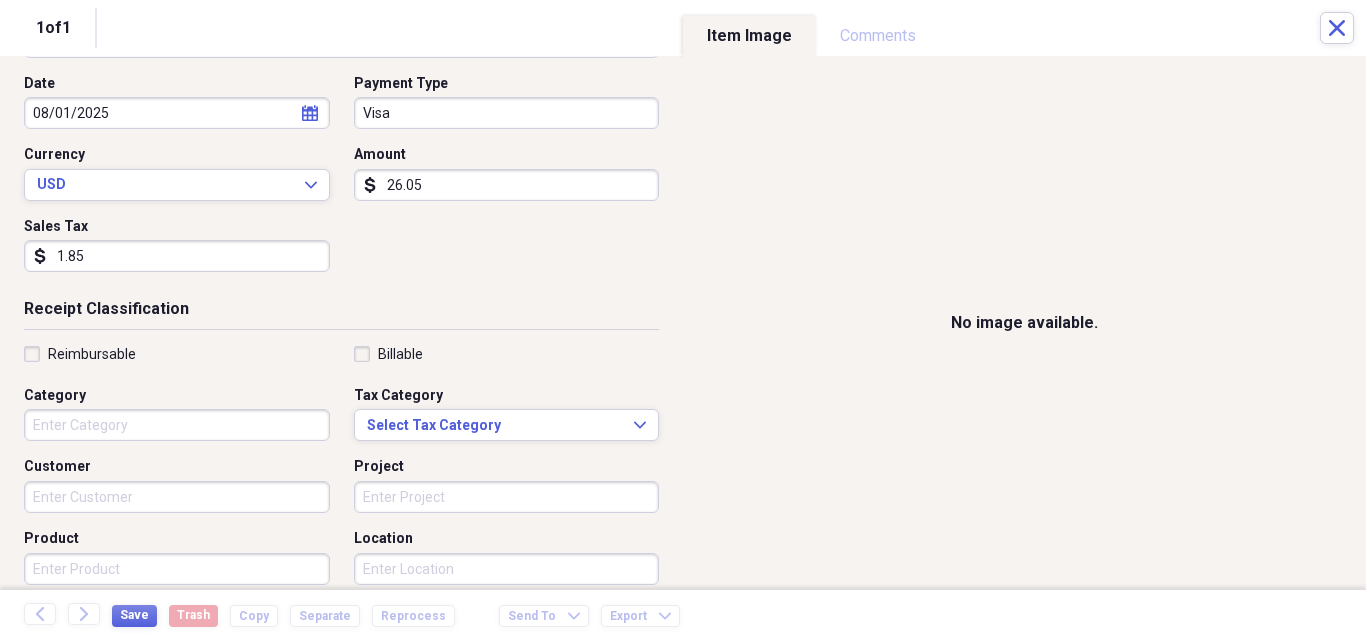 scroll, scrollTop: 200, scrollLeft: 0, axis: vertical 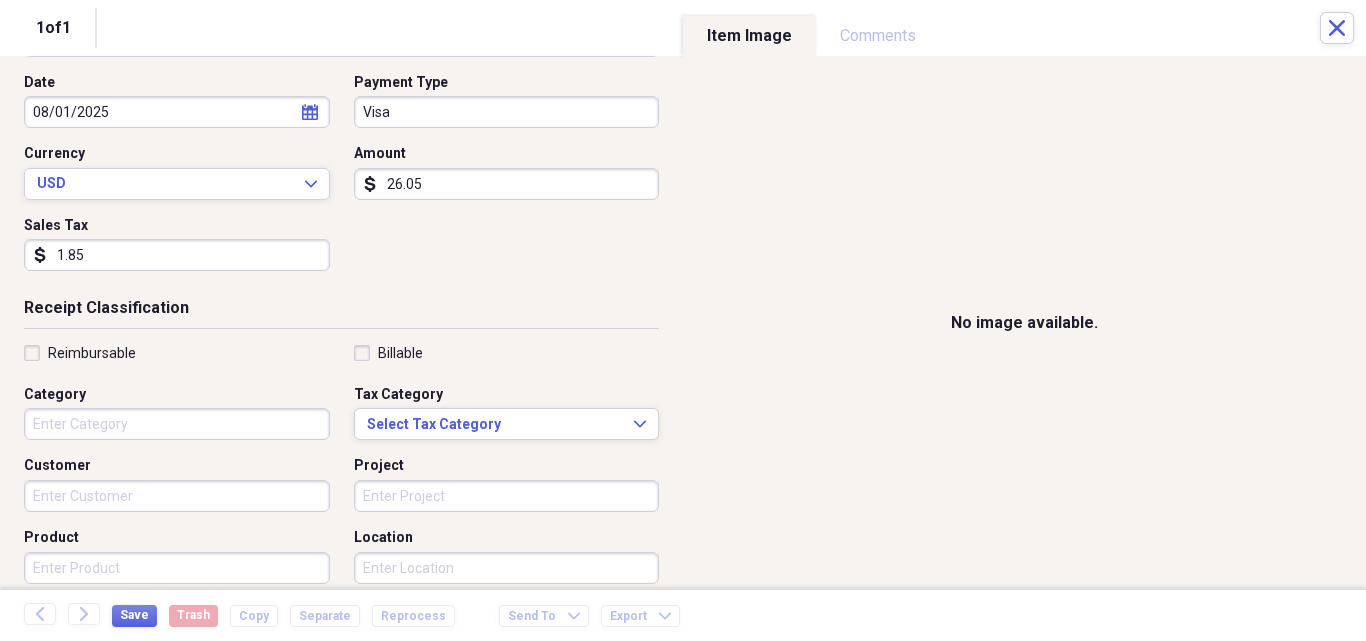 type on "1.85" 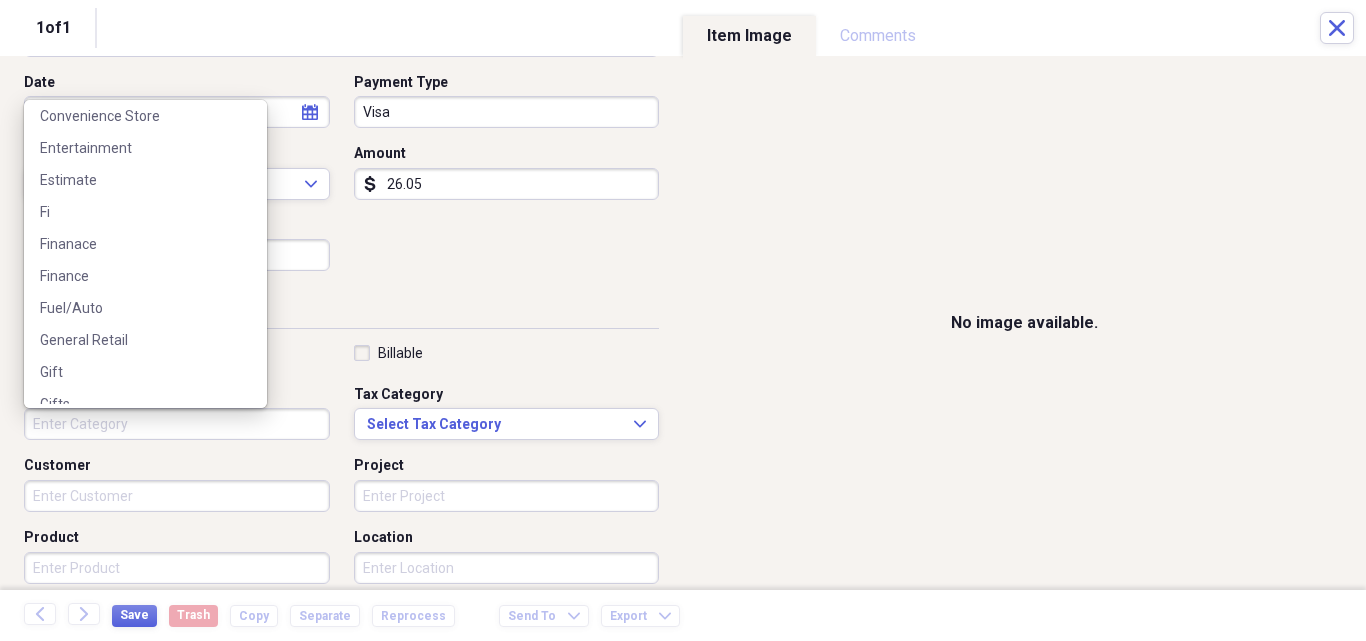 scroll, scrollTop: 300, scrollLeft: 0, axis: vertical 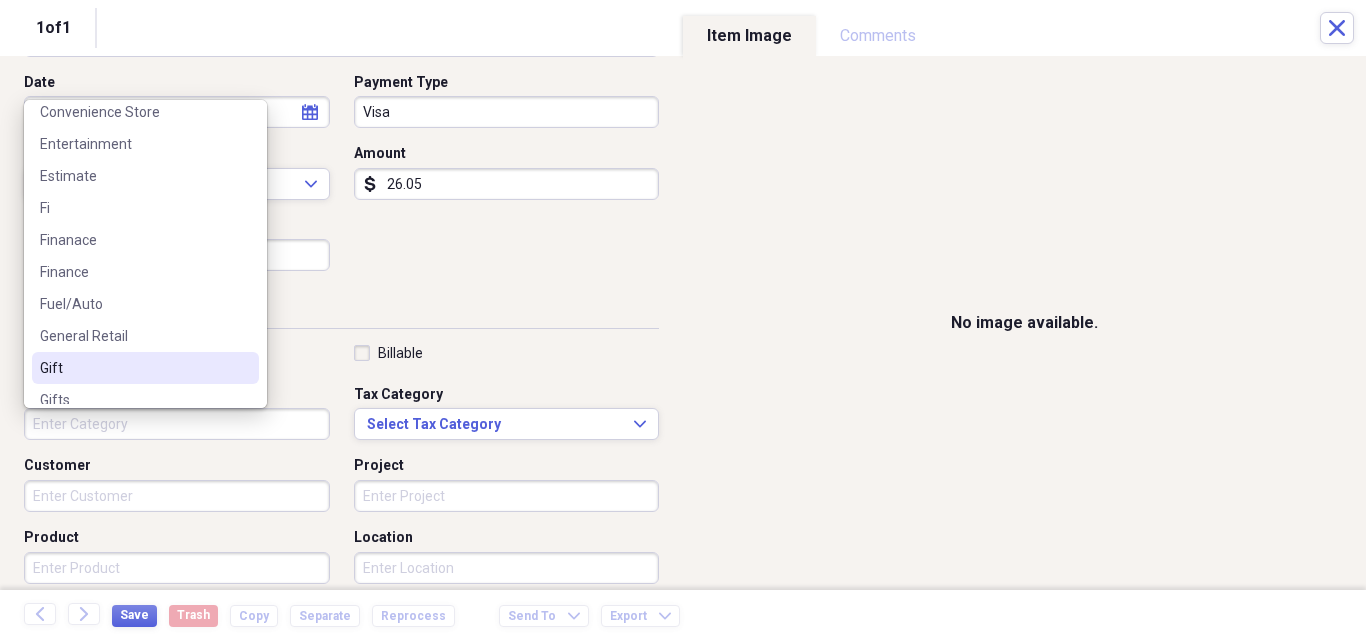 click on "Gift" at bounding box center [133, 368] 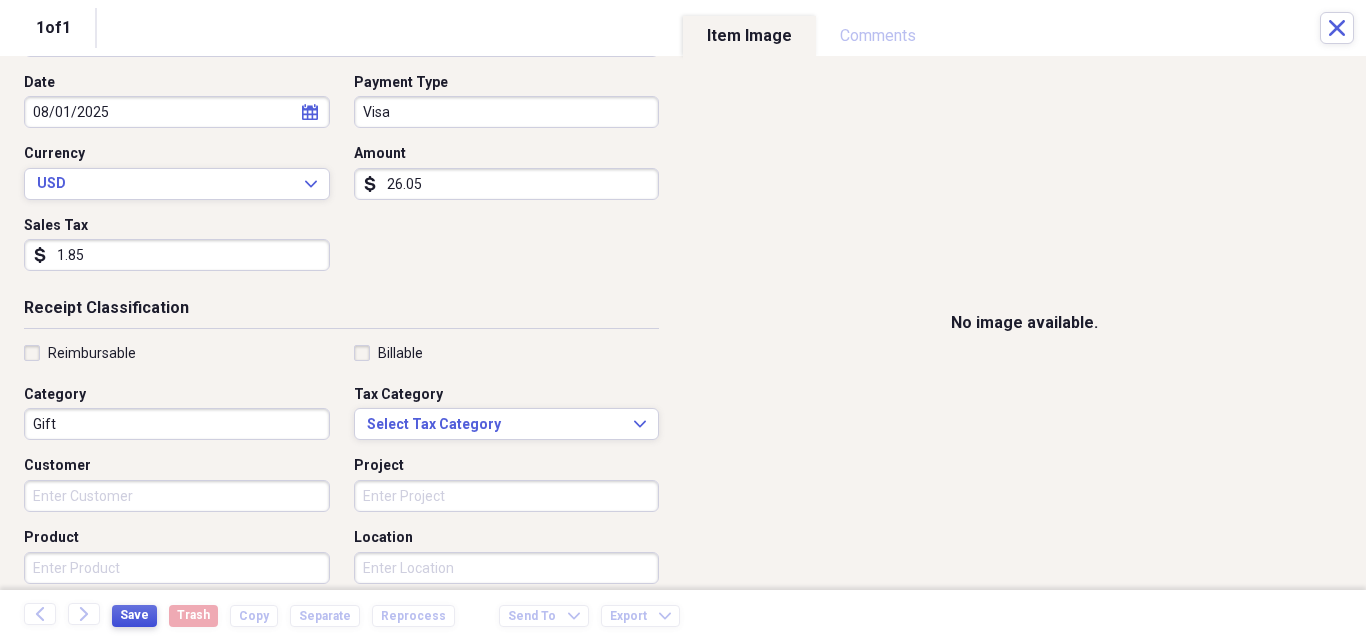 click on "Save" at bounding box center [134, 615] 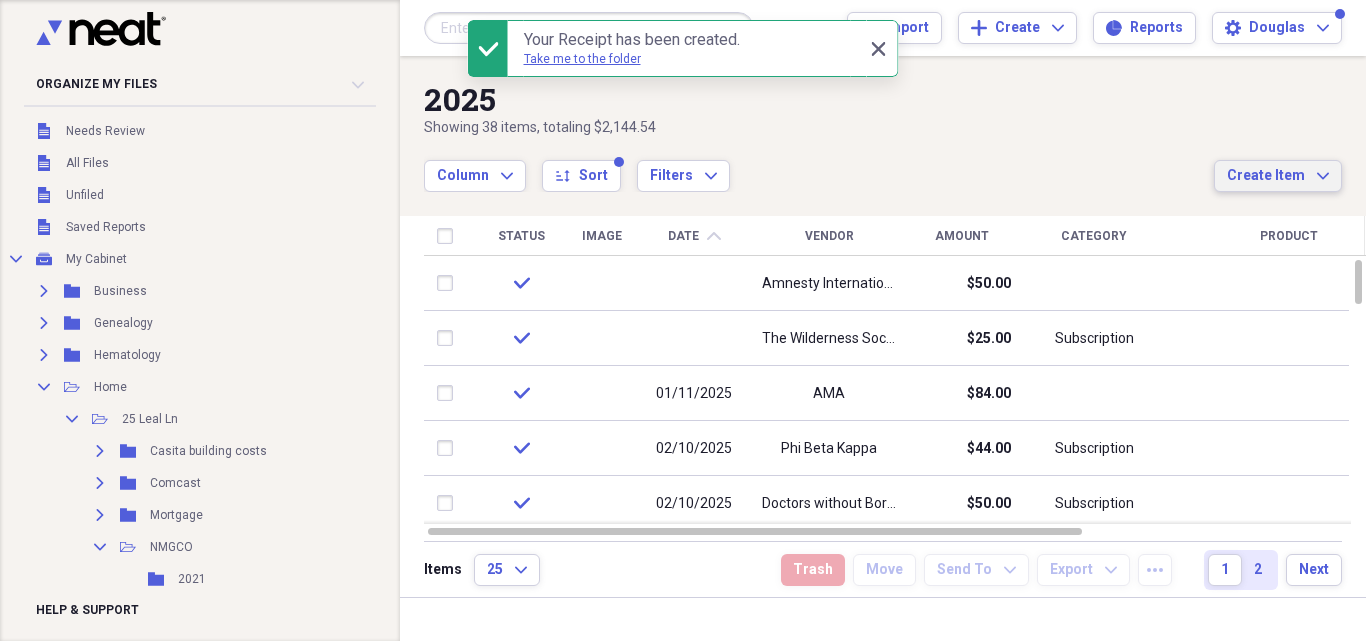 click on "Create Item Expand" at bounding box center (1278, 176) 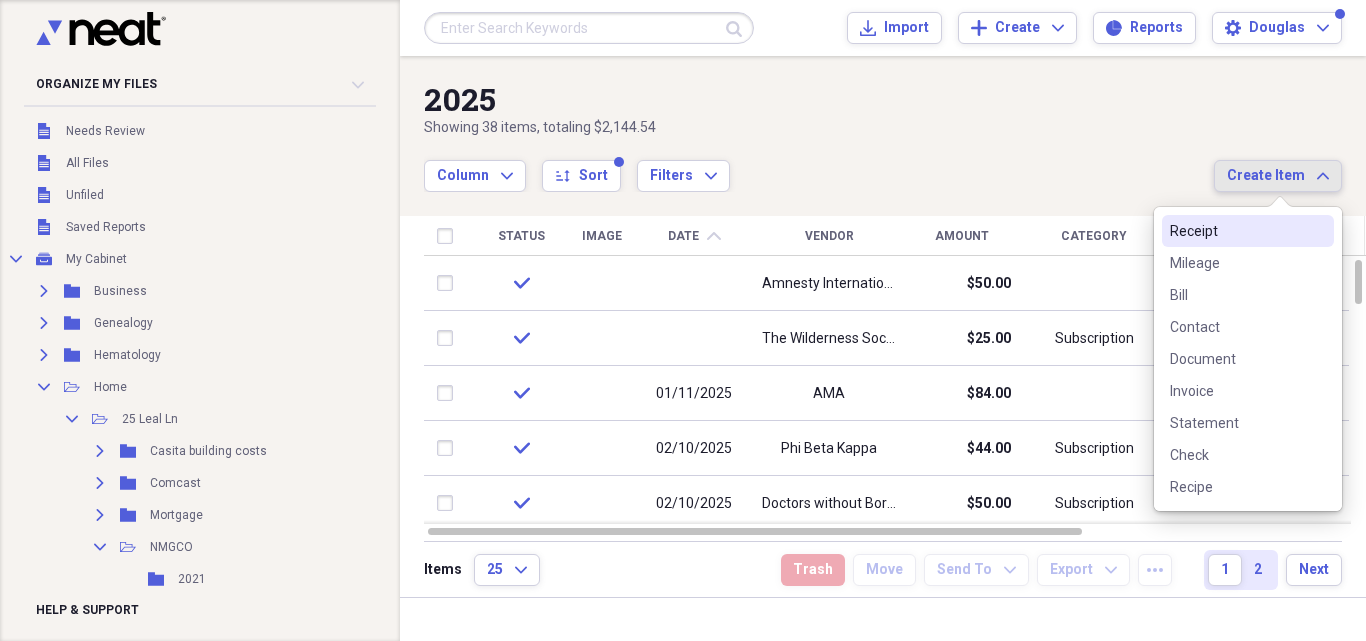 click on "Receipt" at bounding box center [1248, 231] 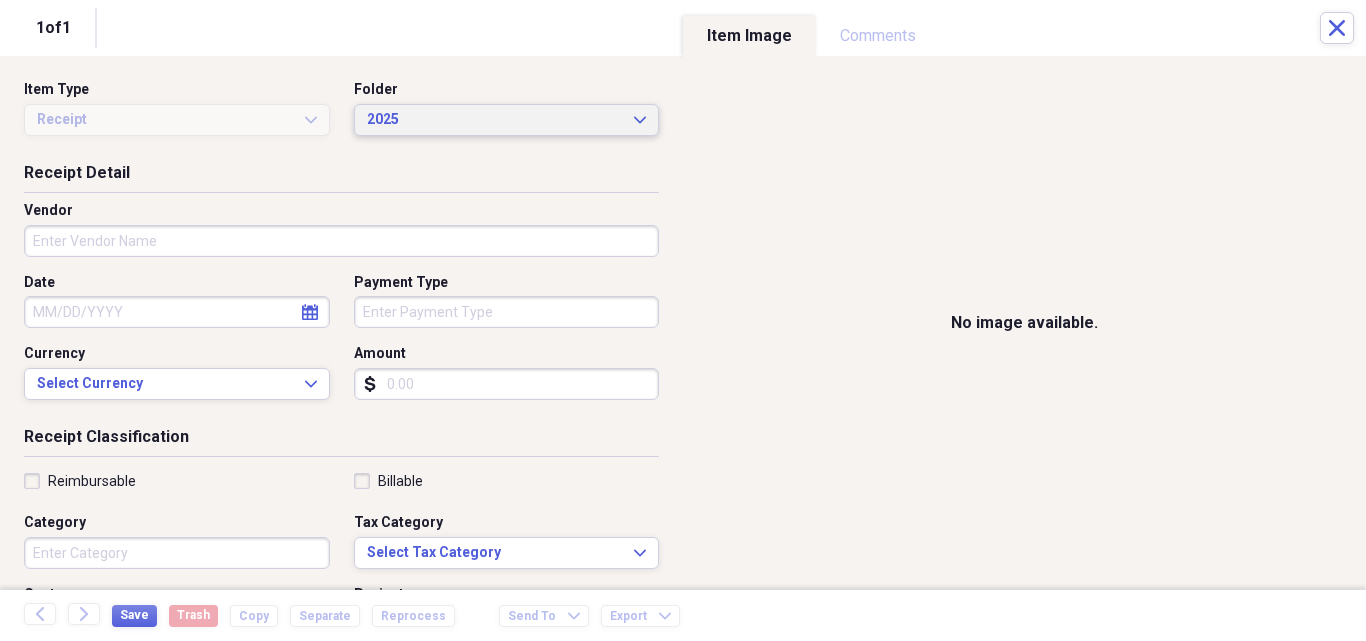 click on "2025 Expand" at bounding box center [507, 120] 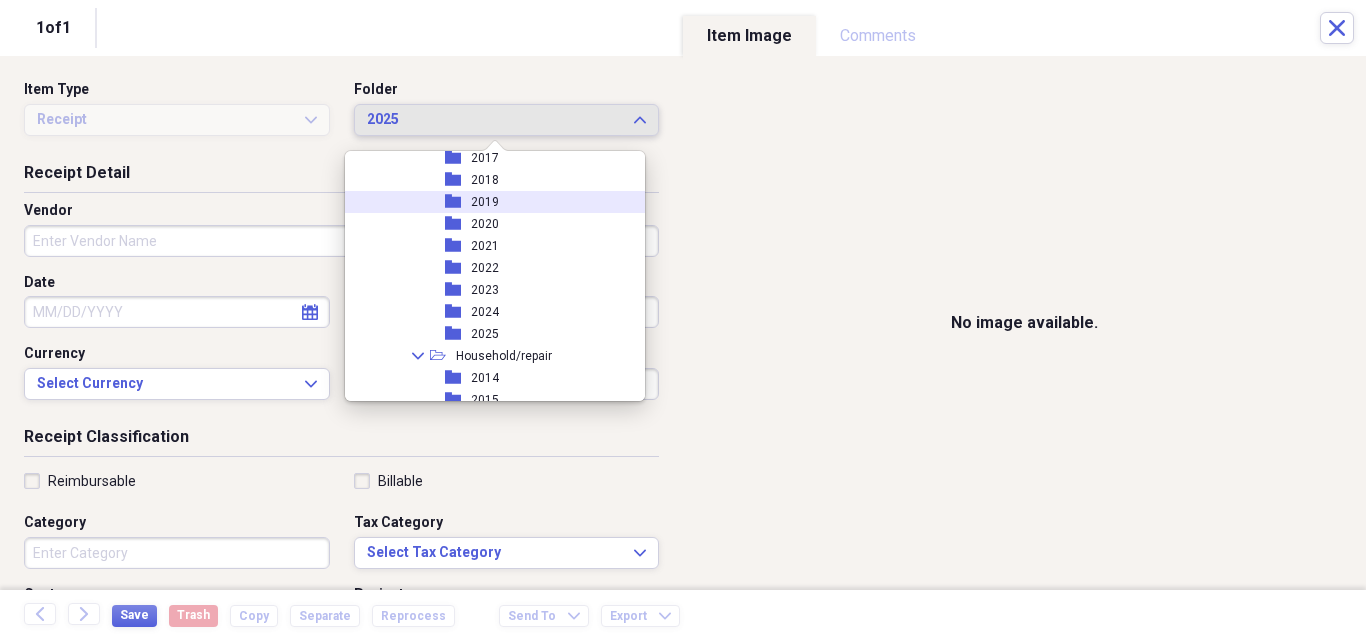 scroll, scrollTop: 4183, scrollLeft: 0, axis: vertical 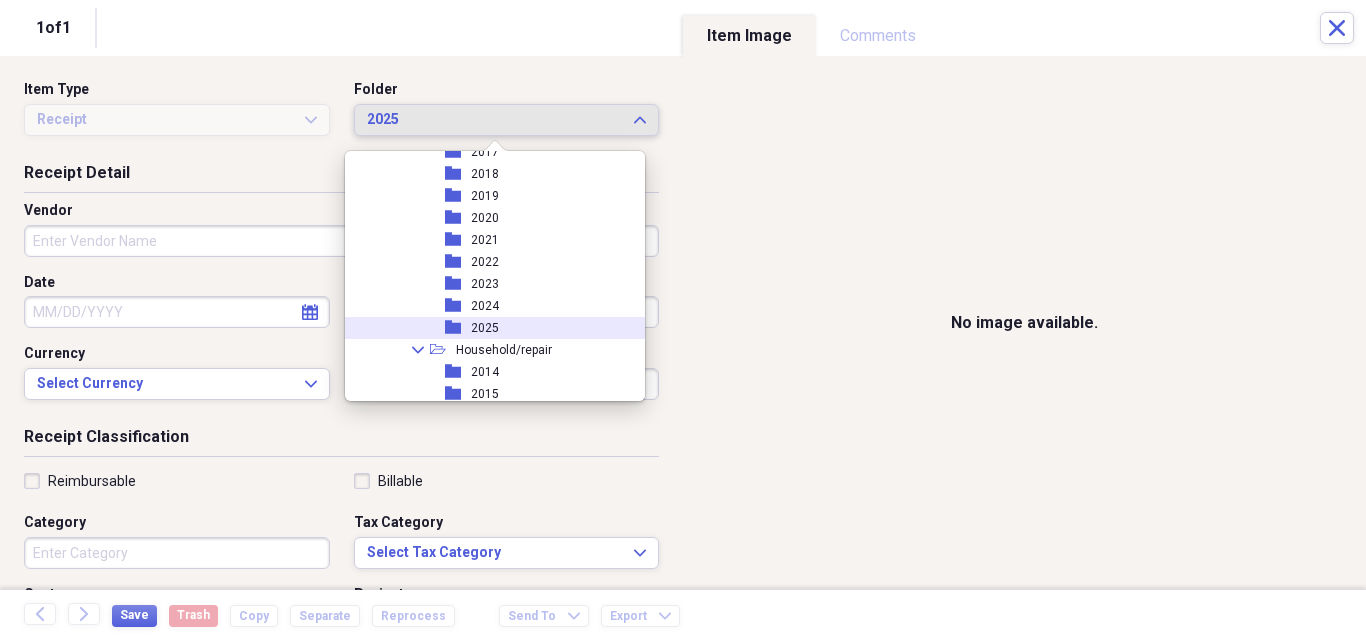click on "folder 2025" at bounding box center [488, 328] 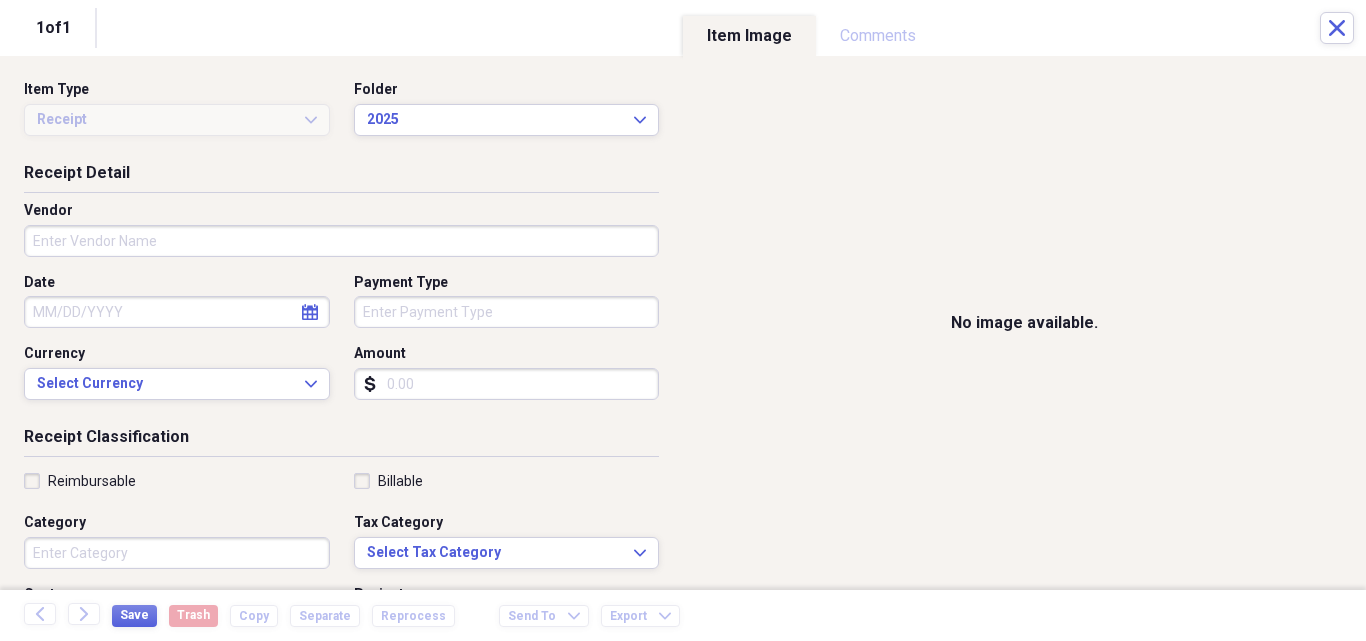 click on "Vendor" at bounding box center [341, 241] 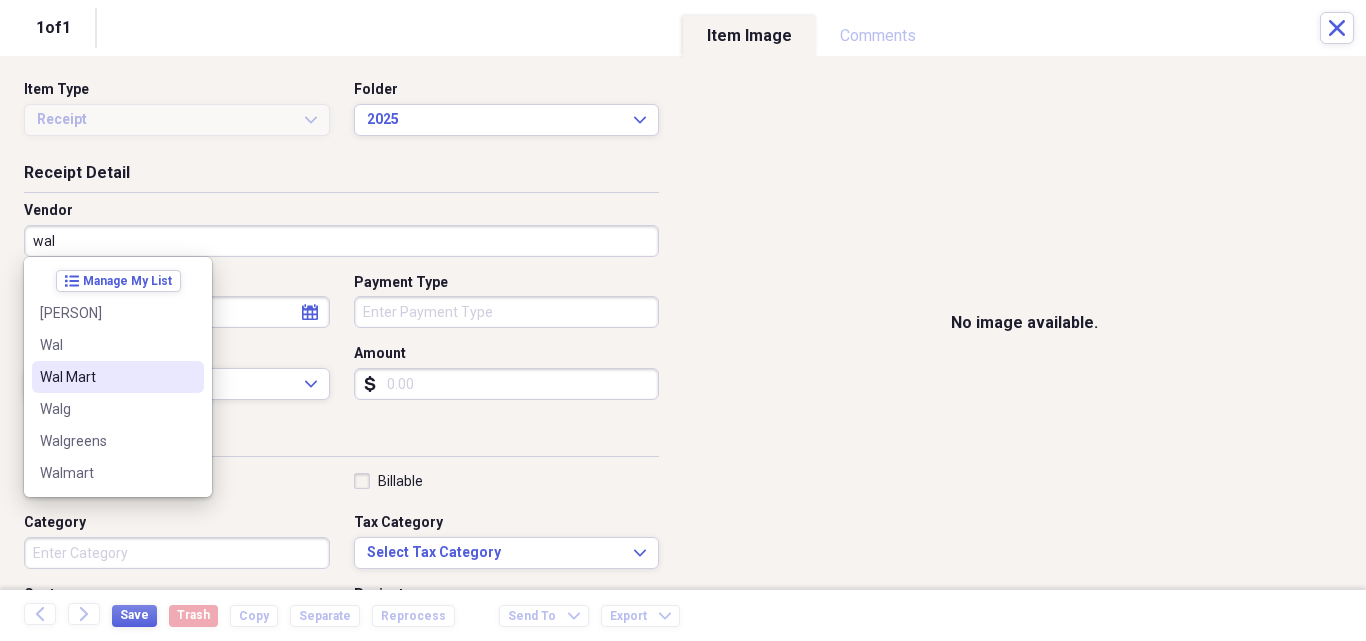 click on "Wal Mart" at bounding box center [106, 377] 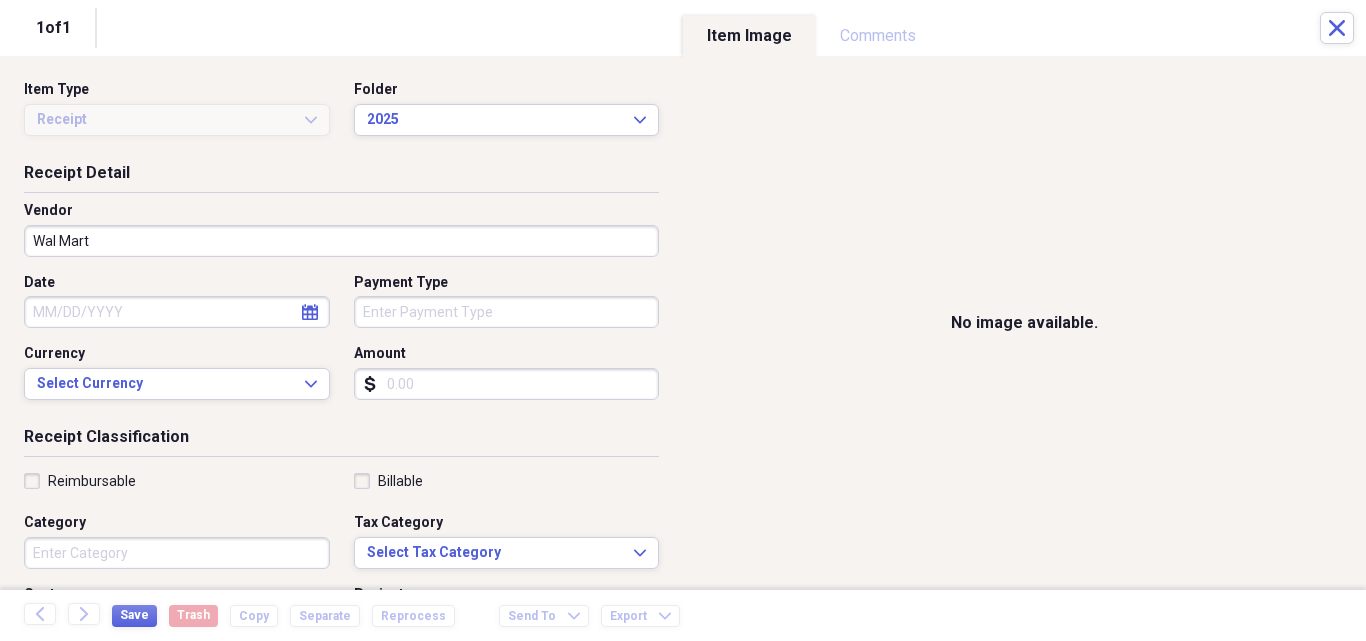 click on "Date" at bounding box center (177, 312) 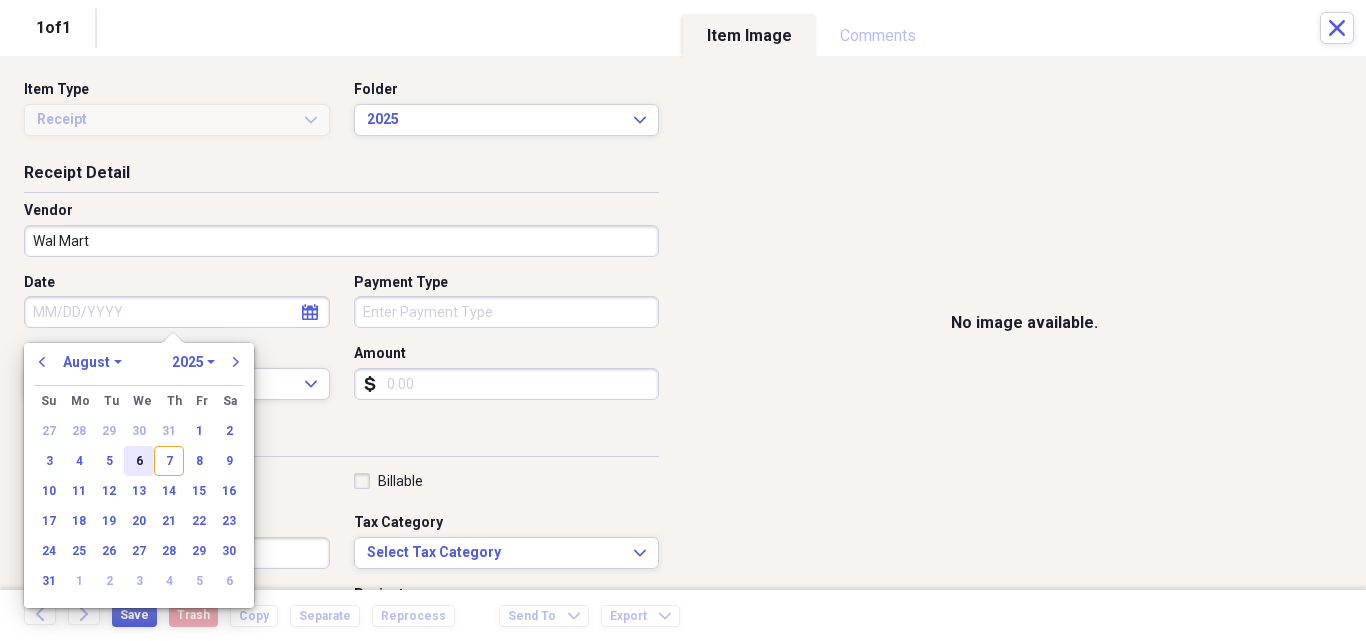 click on "6" at bounding box center (139, 461) 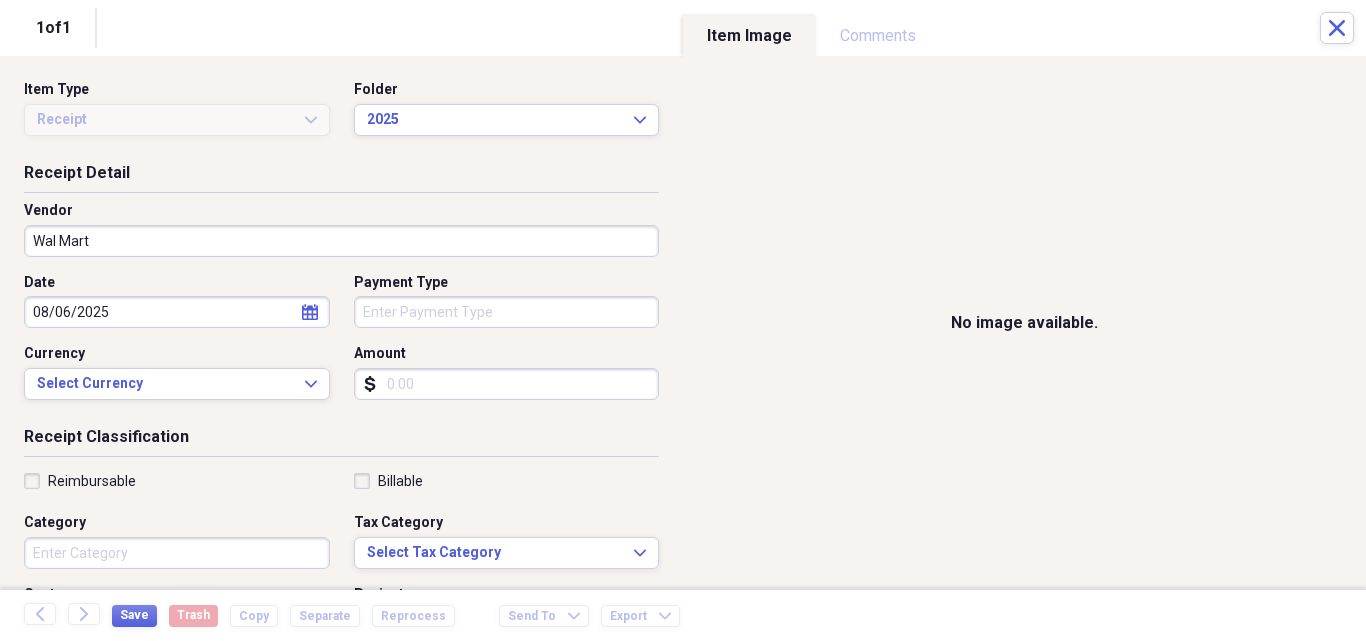 click on "Payment Type" at bounding box center [507, 312] 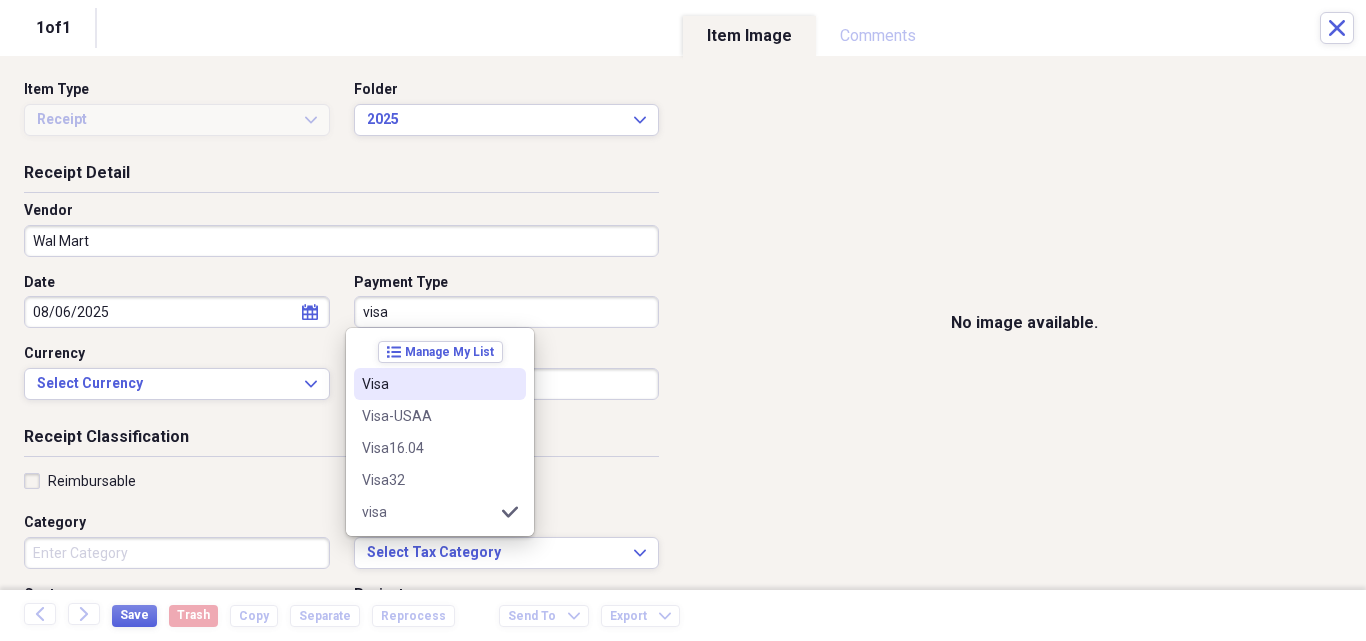 click on "Visa" at bounding box center [428, 384] 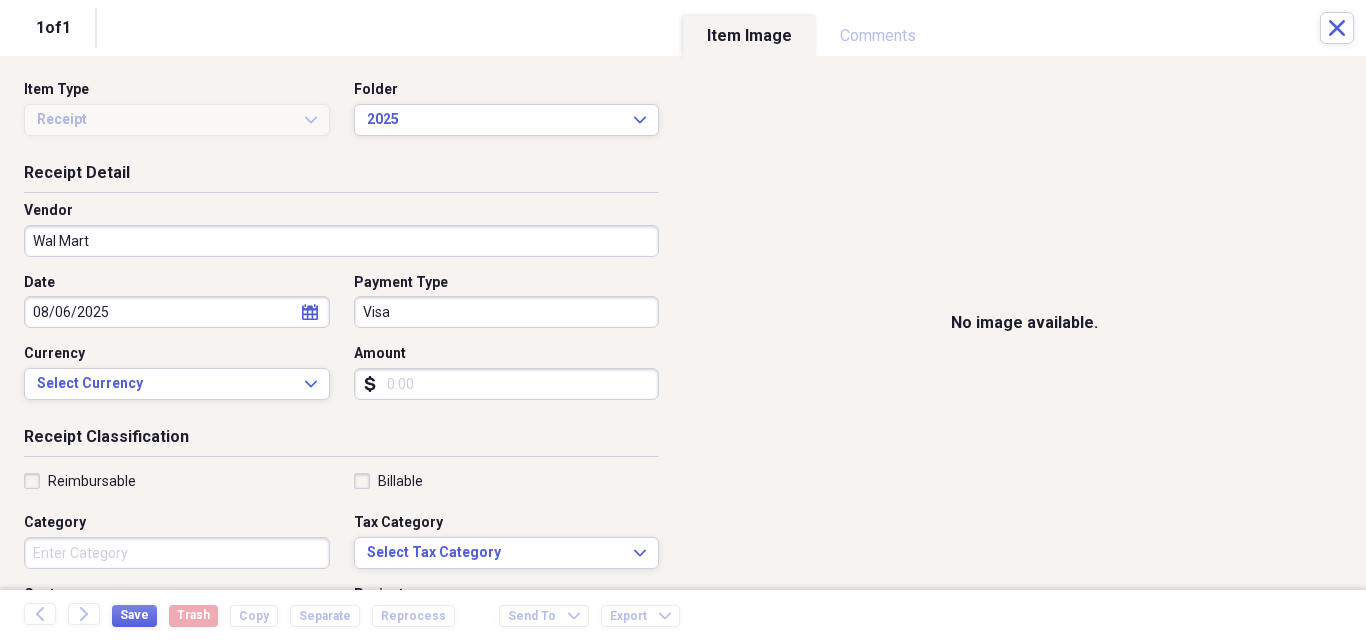click on "Amount" at bounding box center [507, 384] 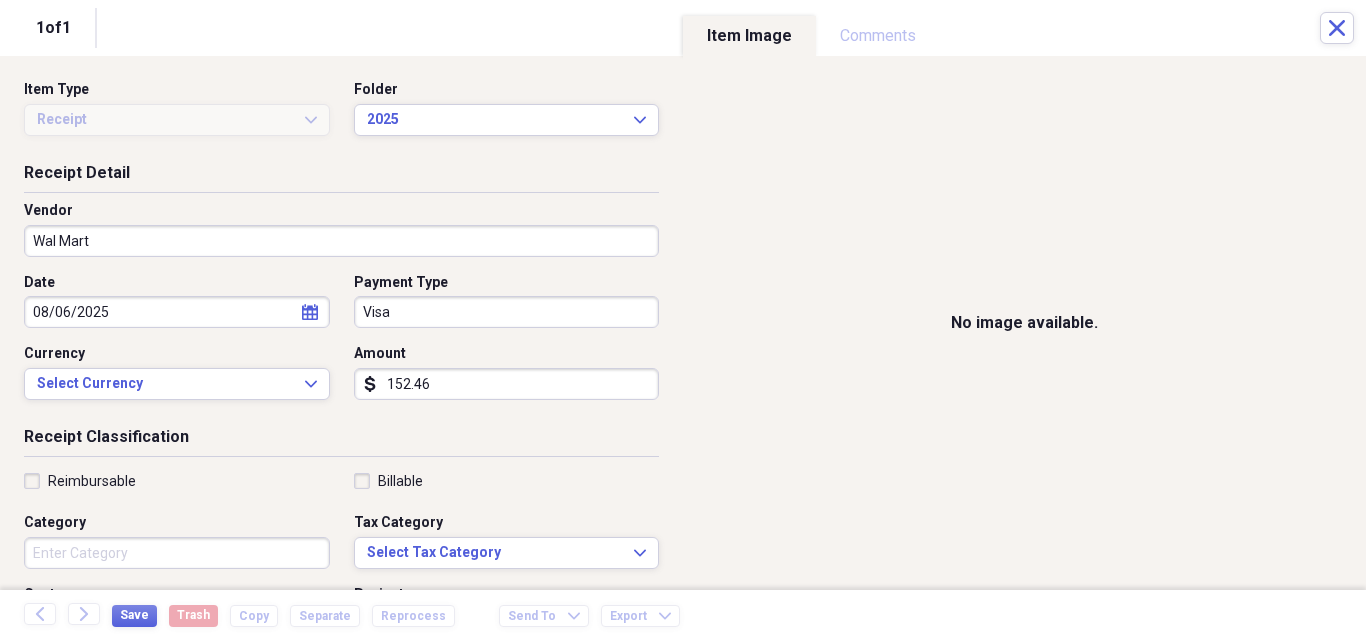 scroll, scrollTop: 200, scrollLeft: 0, axis: vertical 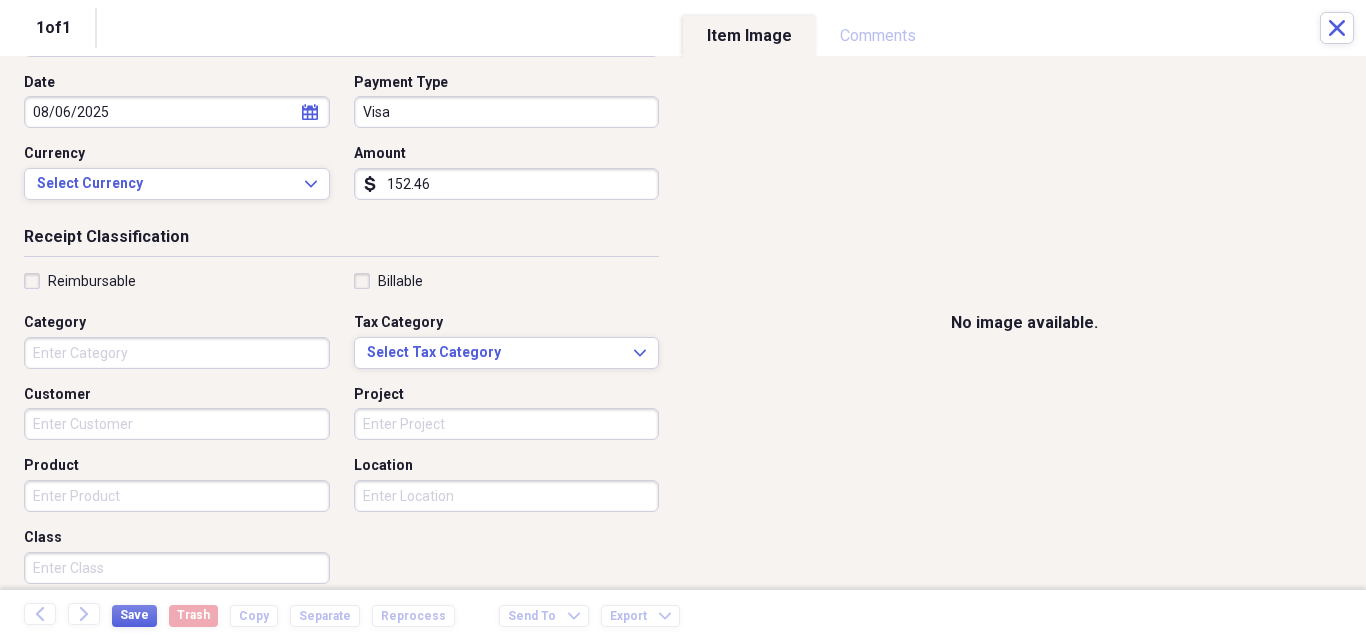 type on "152.46" 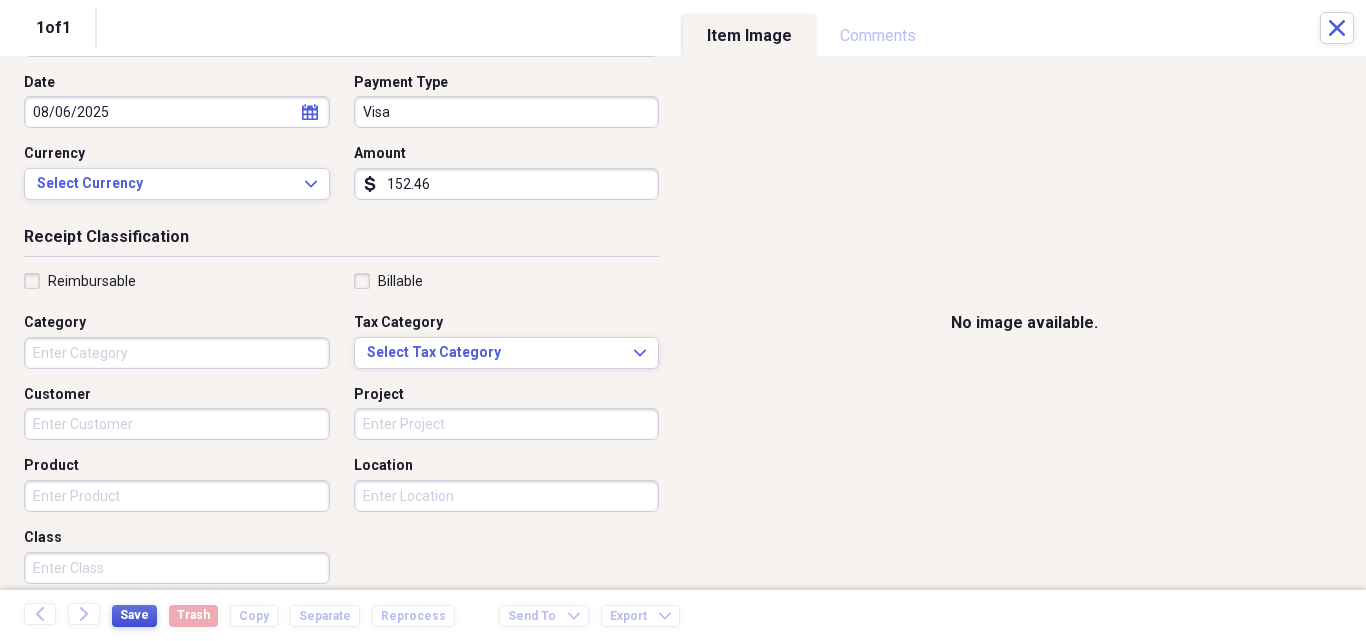 click on "Save" at bounding box center (134, 615) 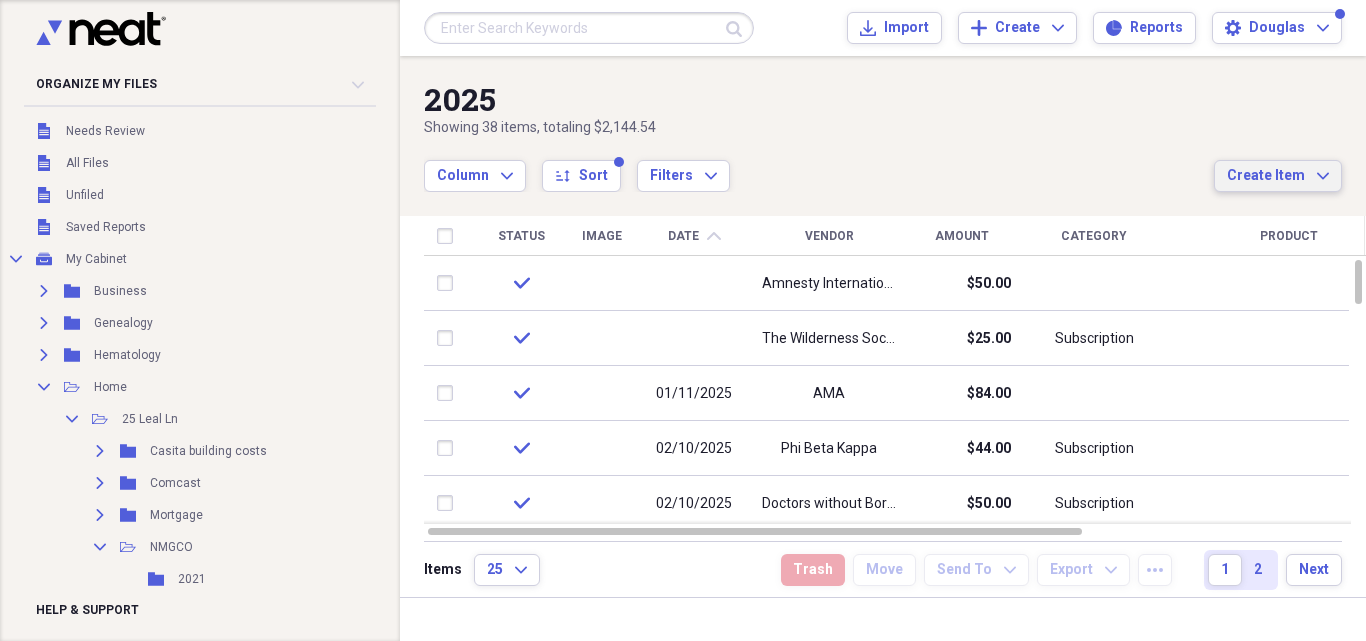 click on "Create Item Expand" at bounding box center [1278, 176] 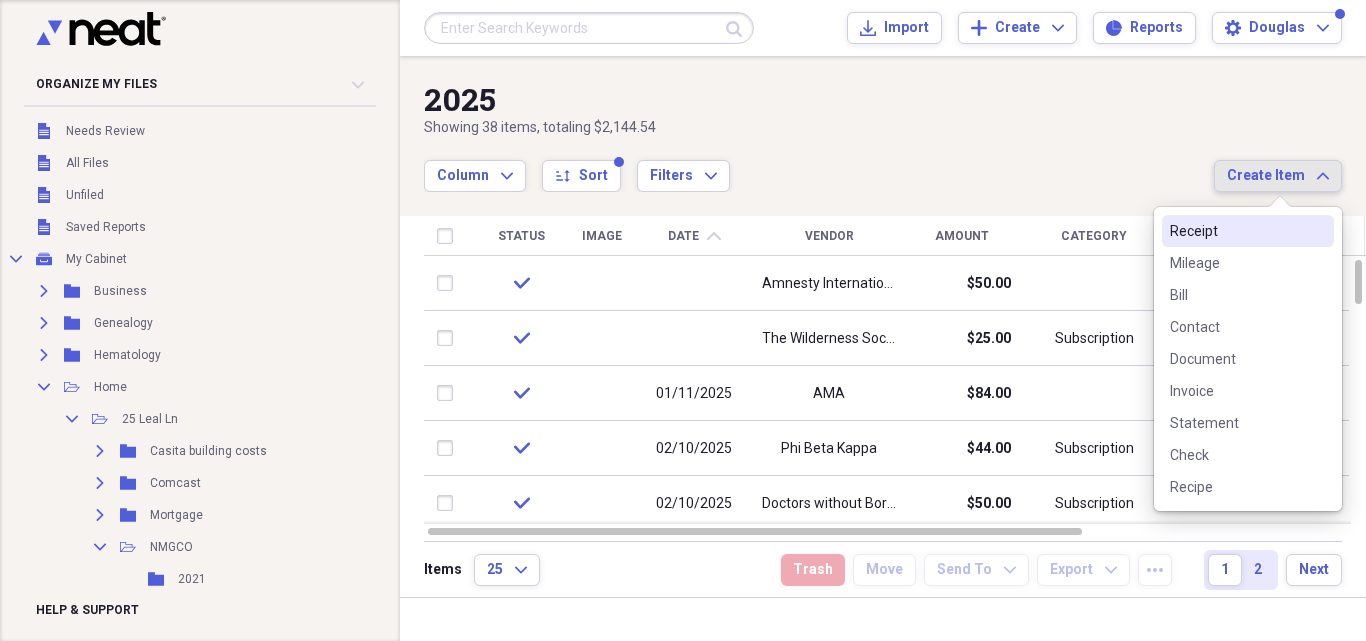 click on "Receipt" at bounding box center (1236, 231) 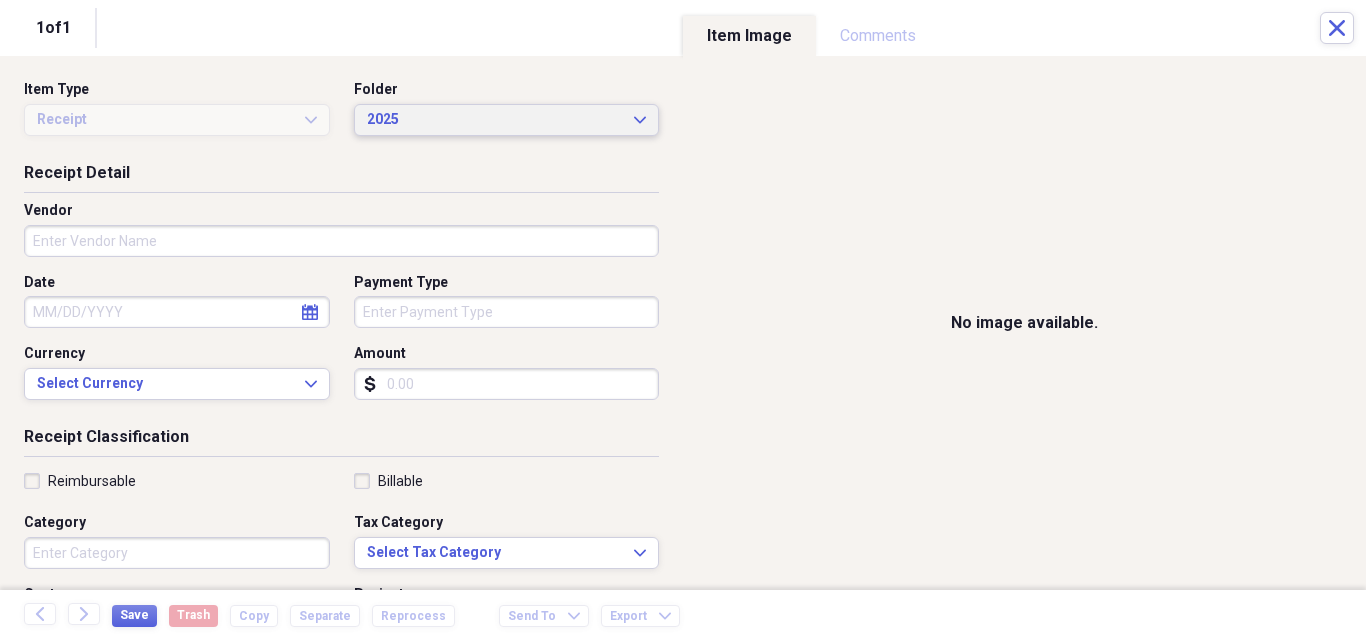click on "2025 Expand" at bounding box center [507, 120] 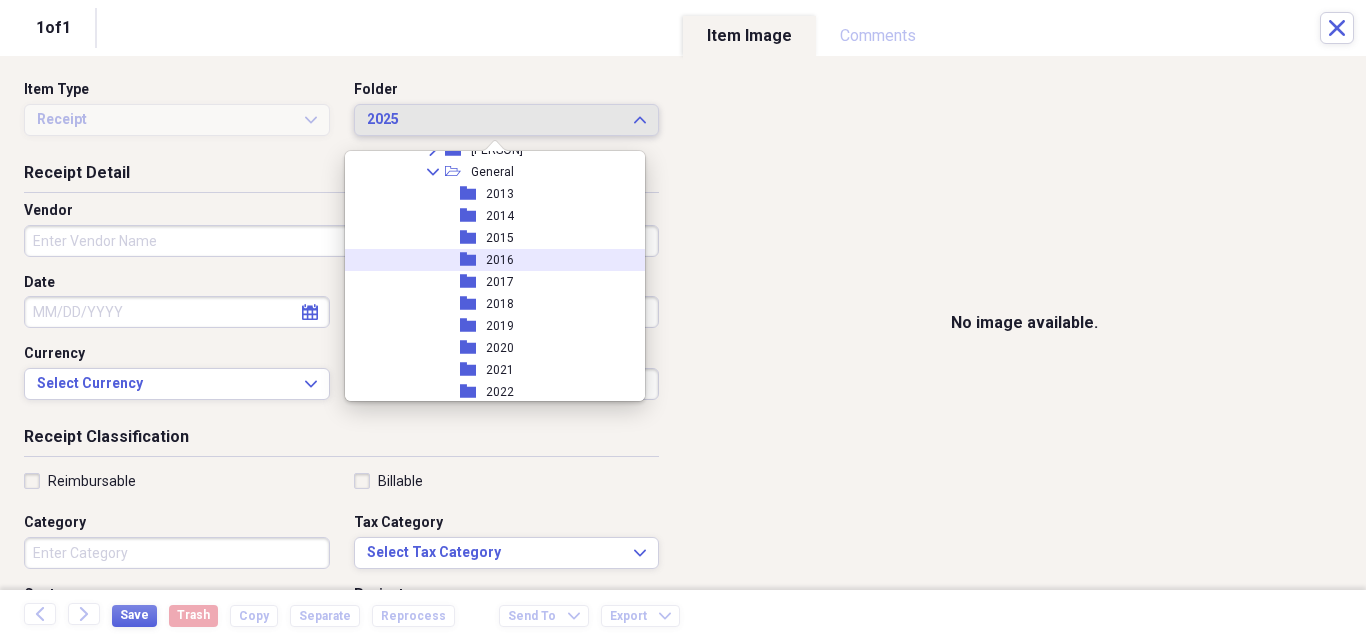 scroll, scrollTop: 3835, scrollLeft: 0, axis: vertical 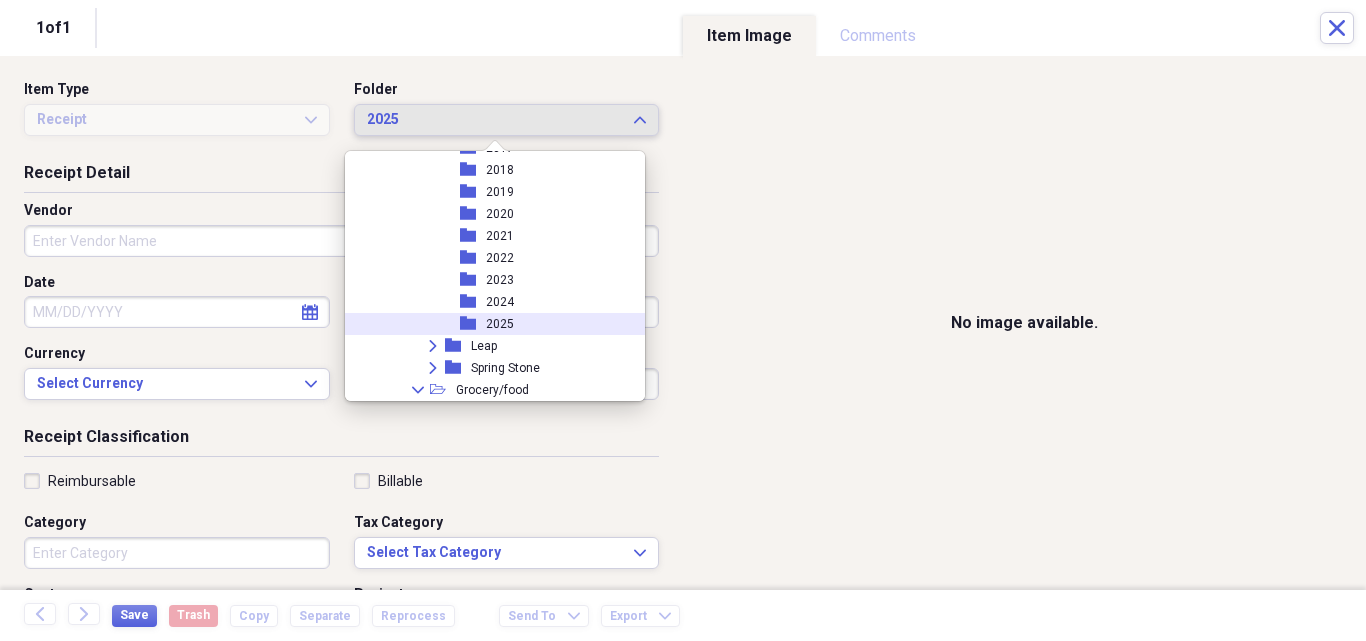 click on "folder 2025" at bounding box center [488, 324] 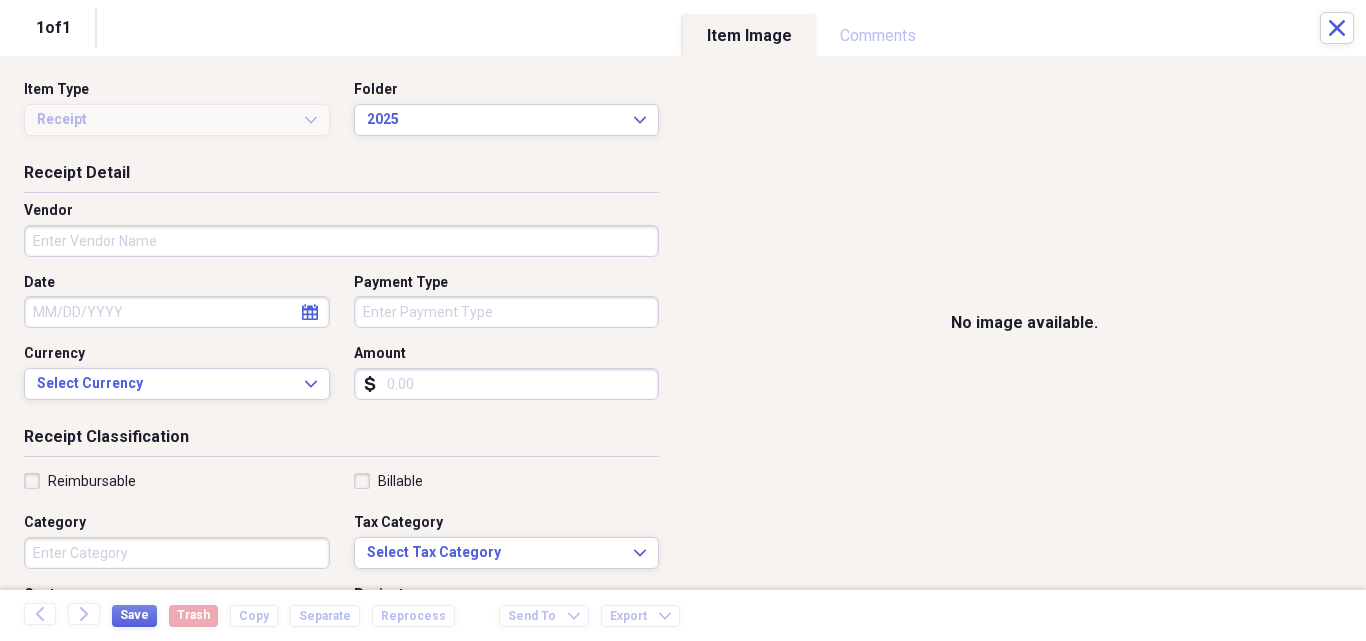 click on "Vendor" at bounding box center [341, 241] 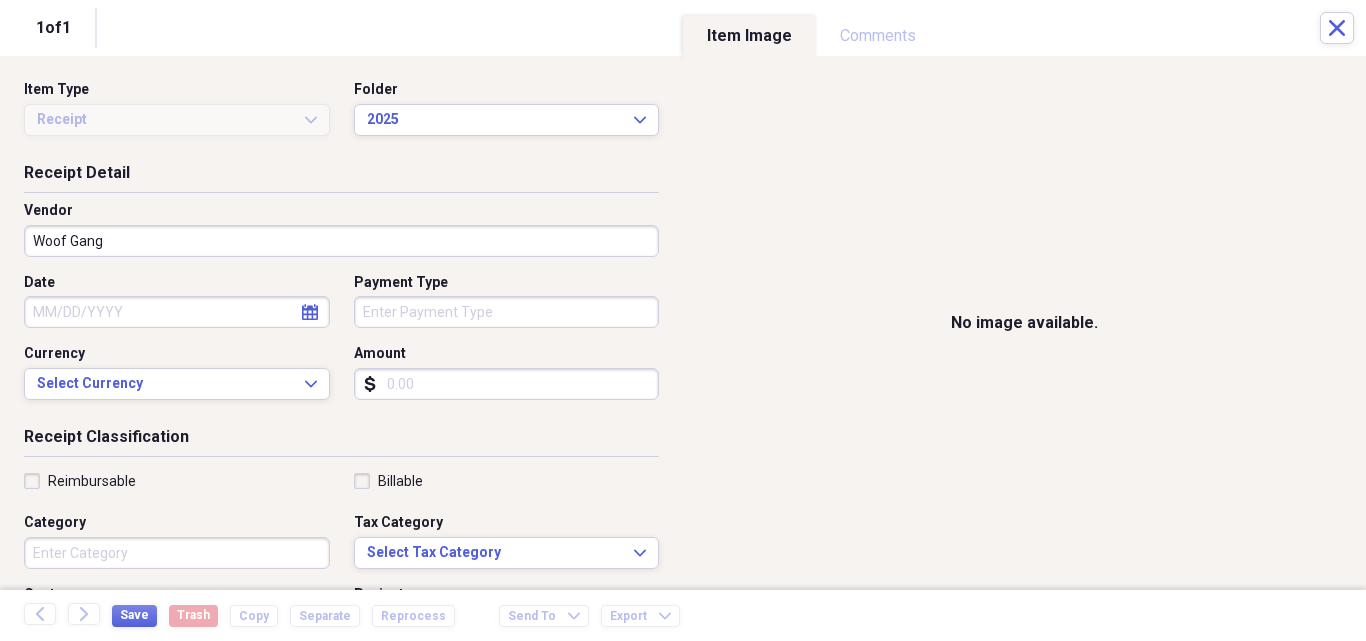 type on "Woof Gang" 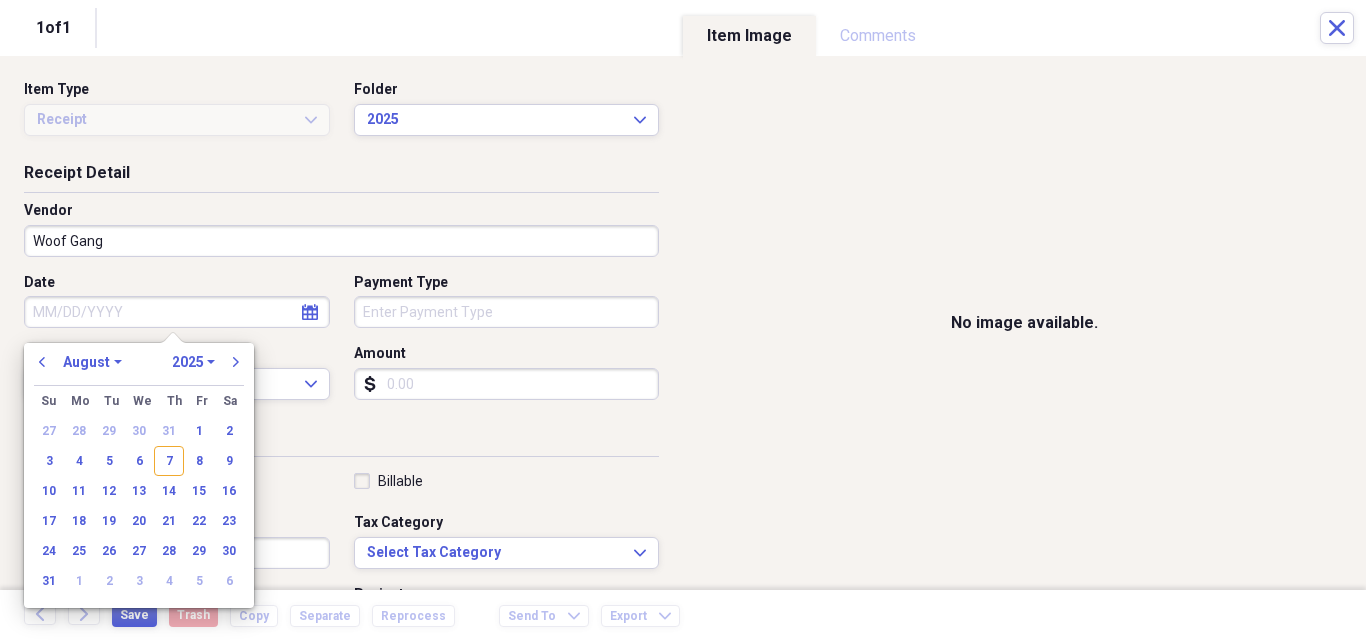 click on "Date" at bounding box center [177, 312] 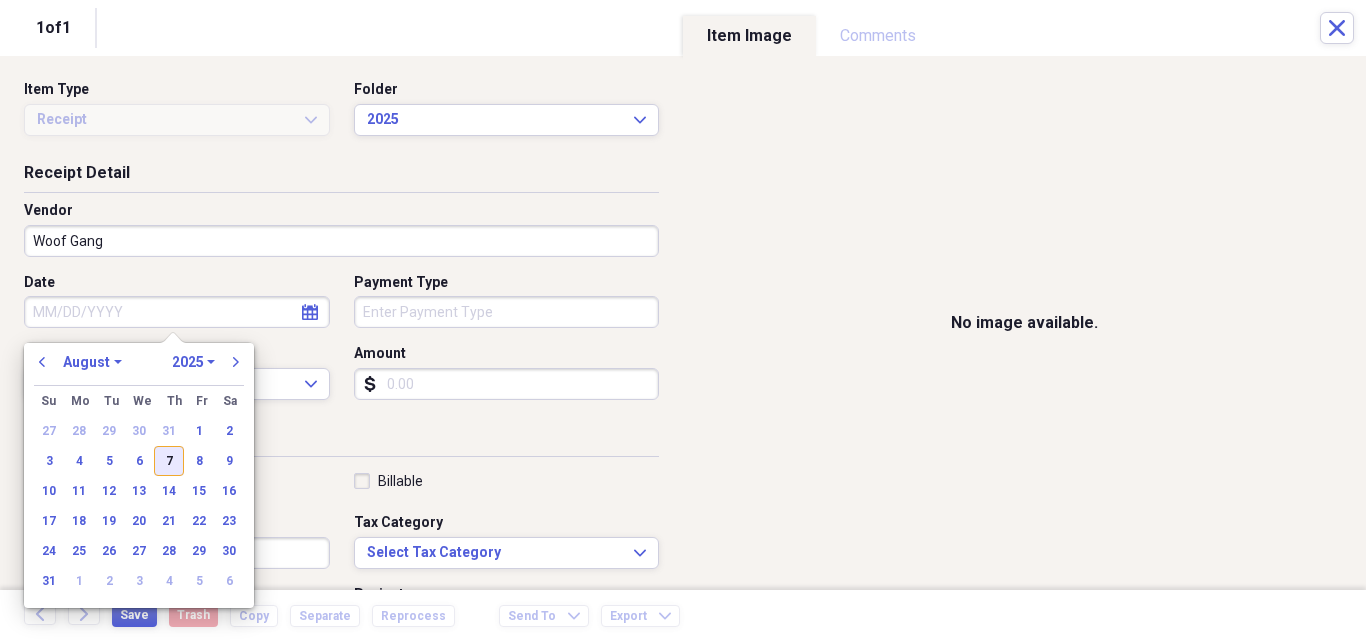 click on "7" at bounding box center (169, 461) 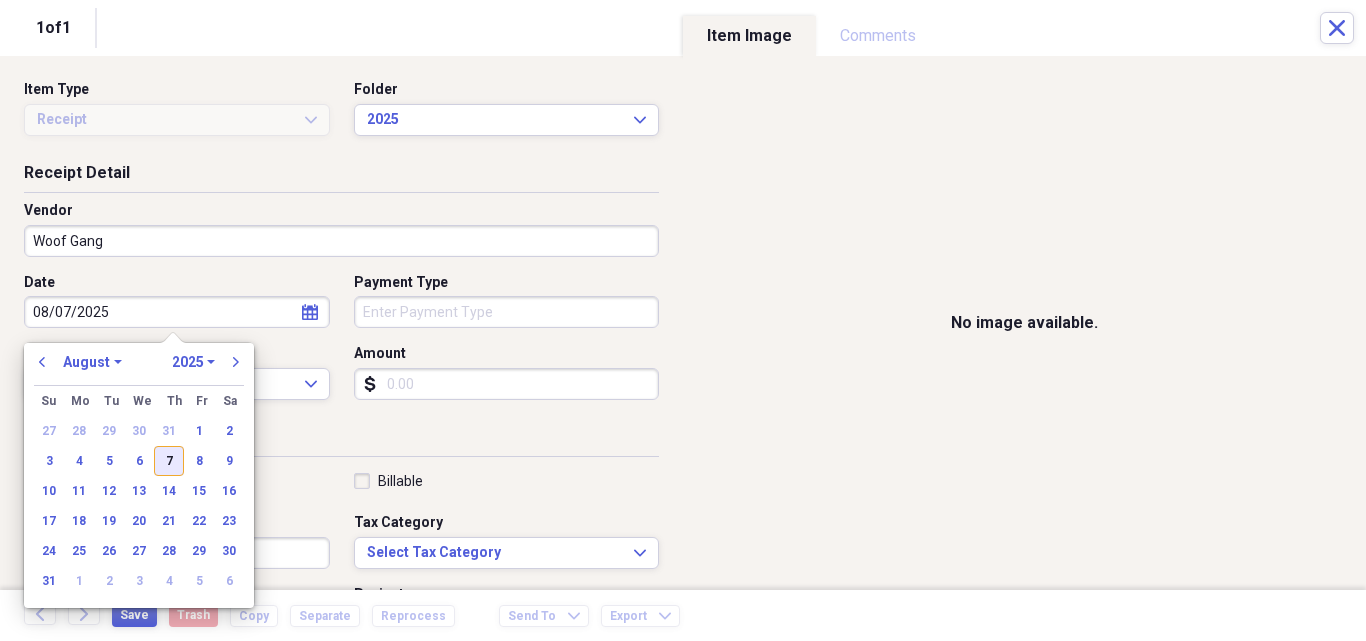 type on "08/07/2025" 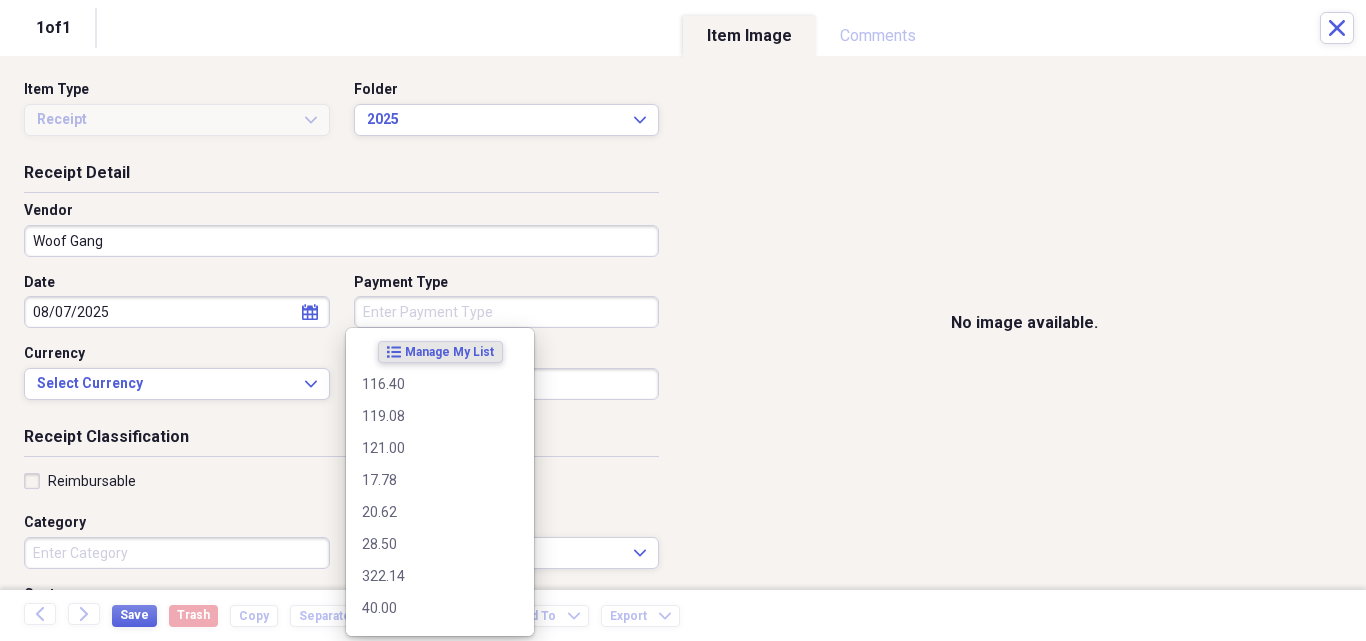 click on "Payment Type" at bounding box center [507, 312] 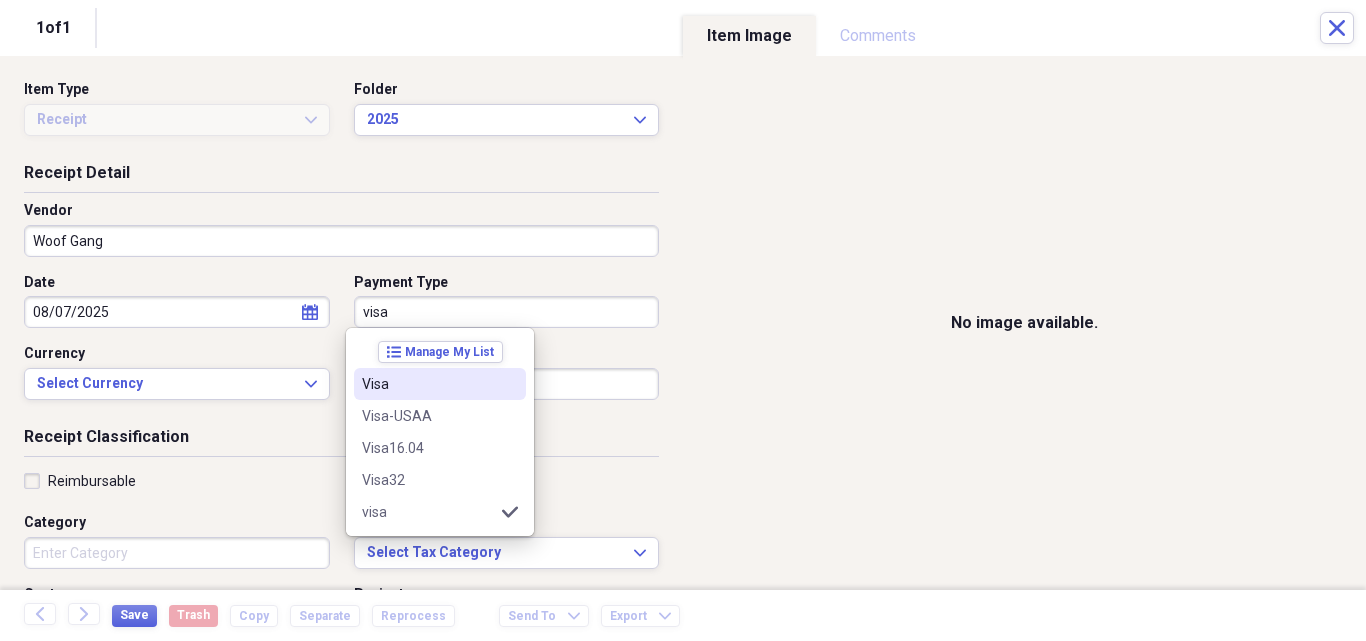 click on "Visa" at bounding box center (428, 384) 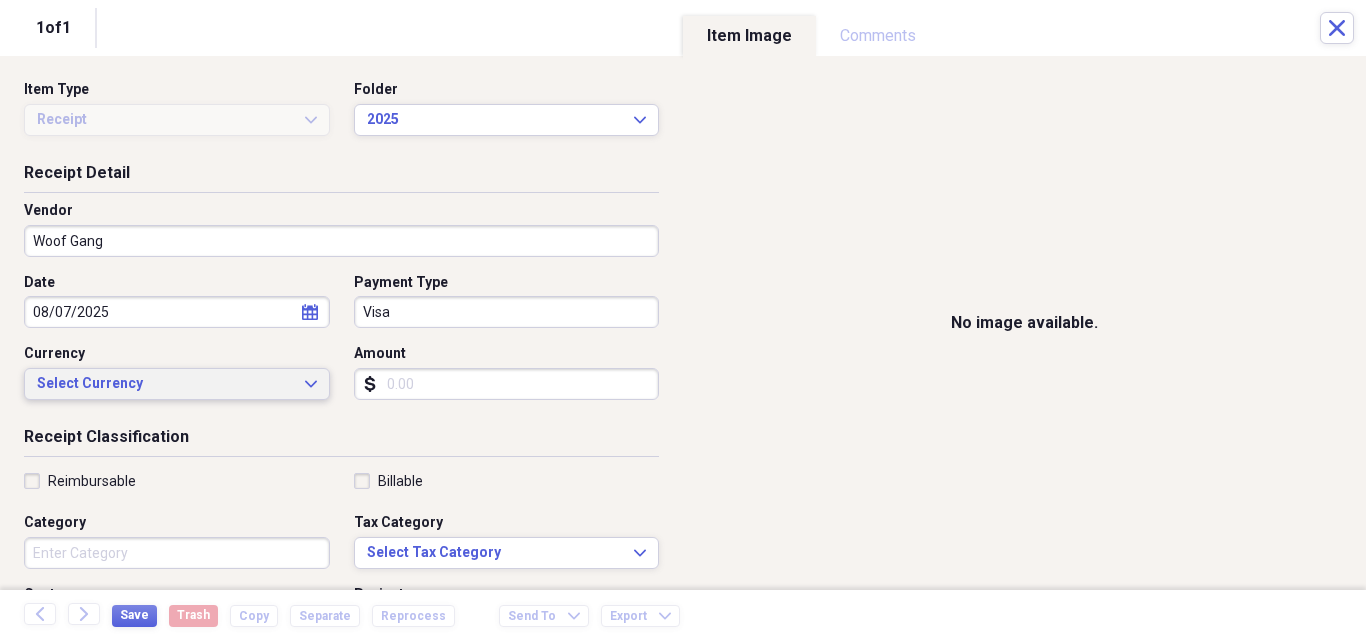 click on "Select Currency Expand" at bounding box center (177, 384) 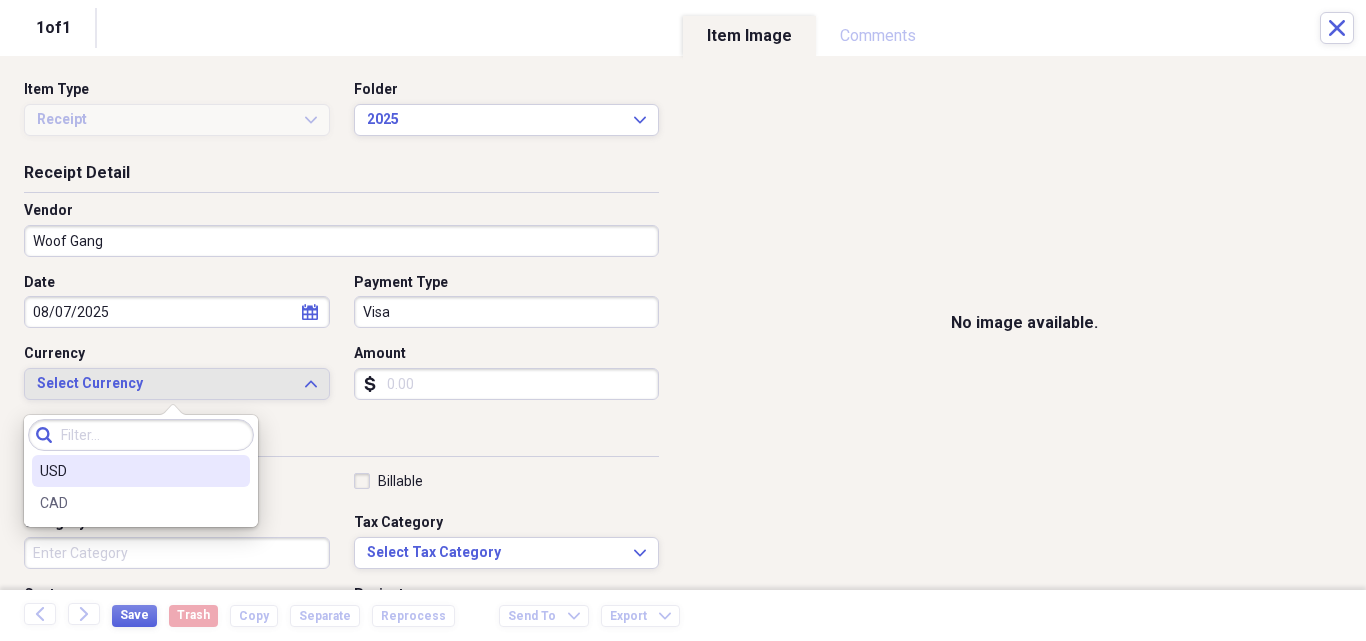 click on "USD" at bounding box center [129, 471] 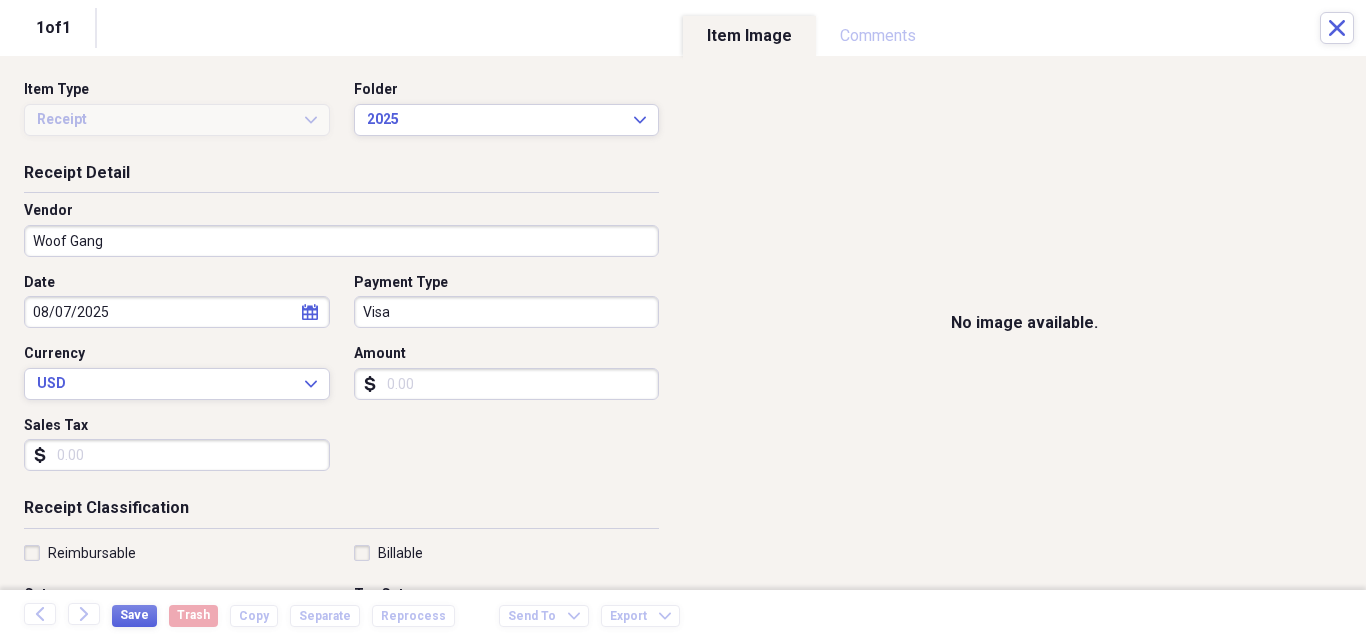 click on "Amount" at bounding box center [507, 384] 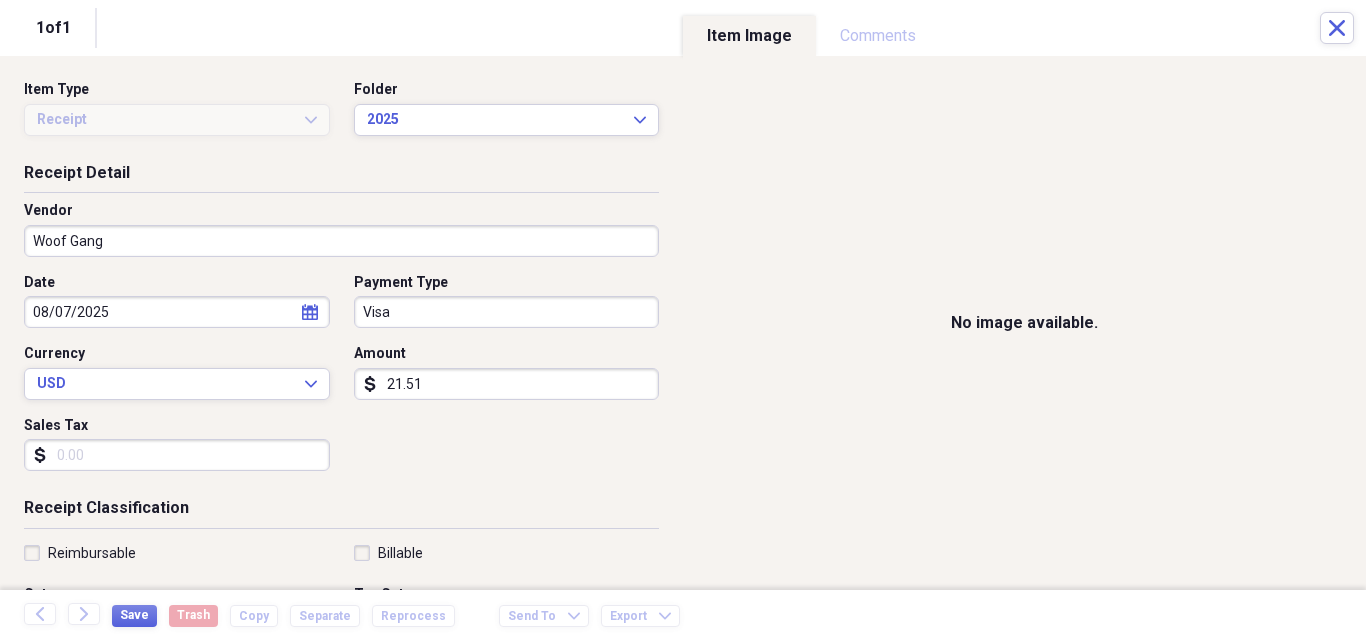 type on "21.51" 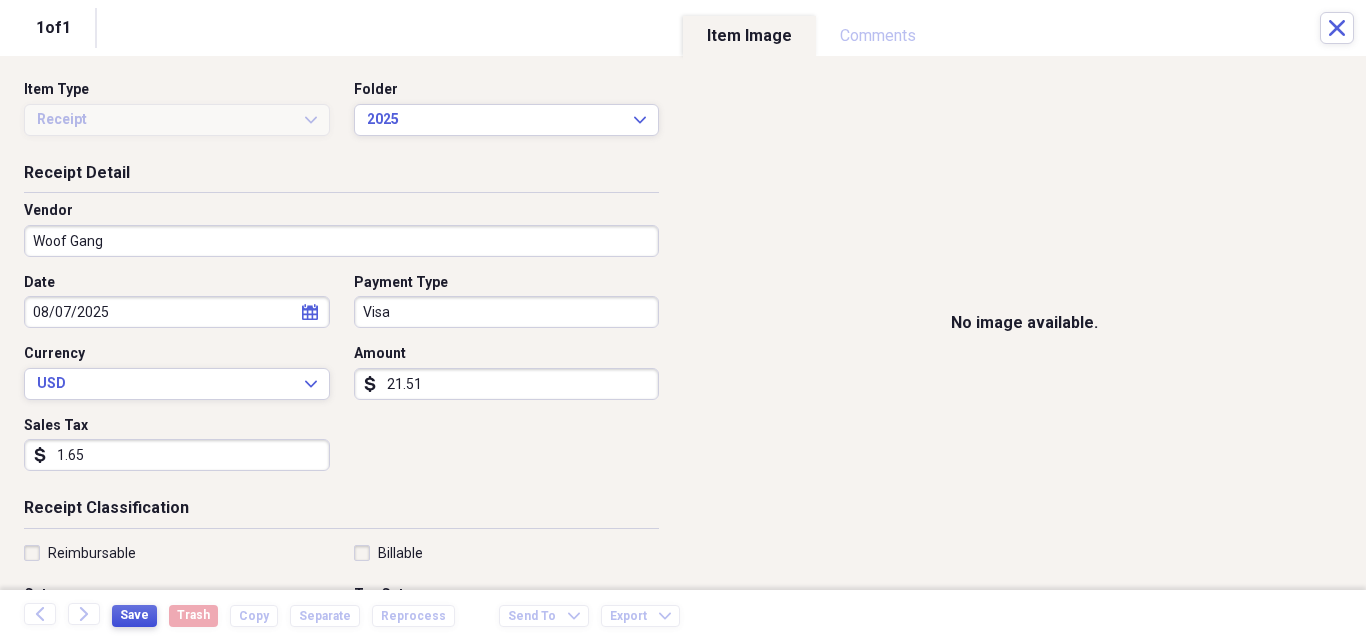 type on "1.65" 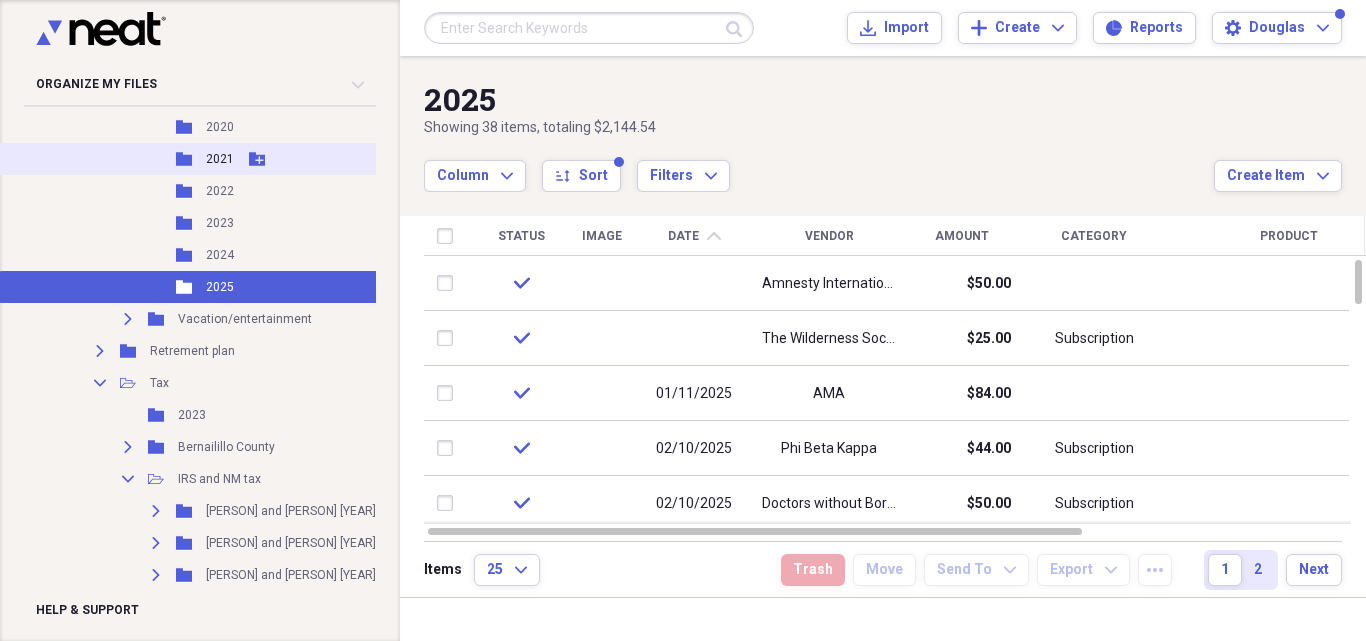scroll, scrollTop: 6800, scrollLeft: 0, axis: vertical 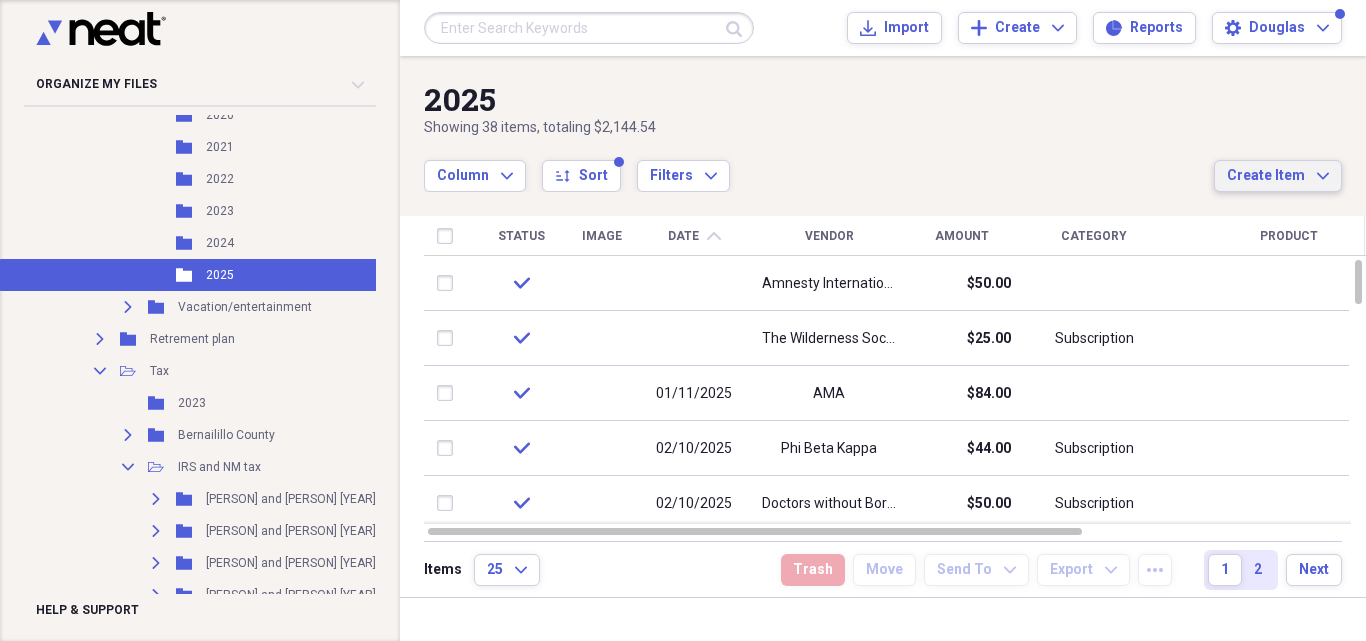 click on "Create Item" at bounding box center [1266, 176] 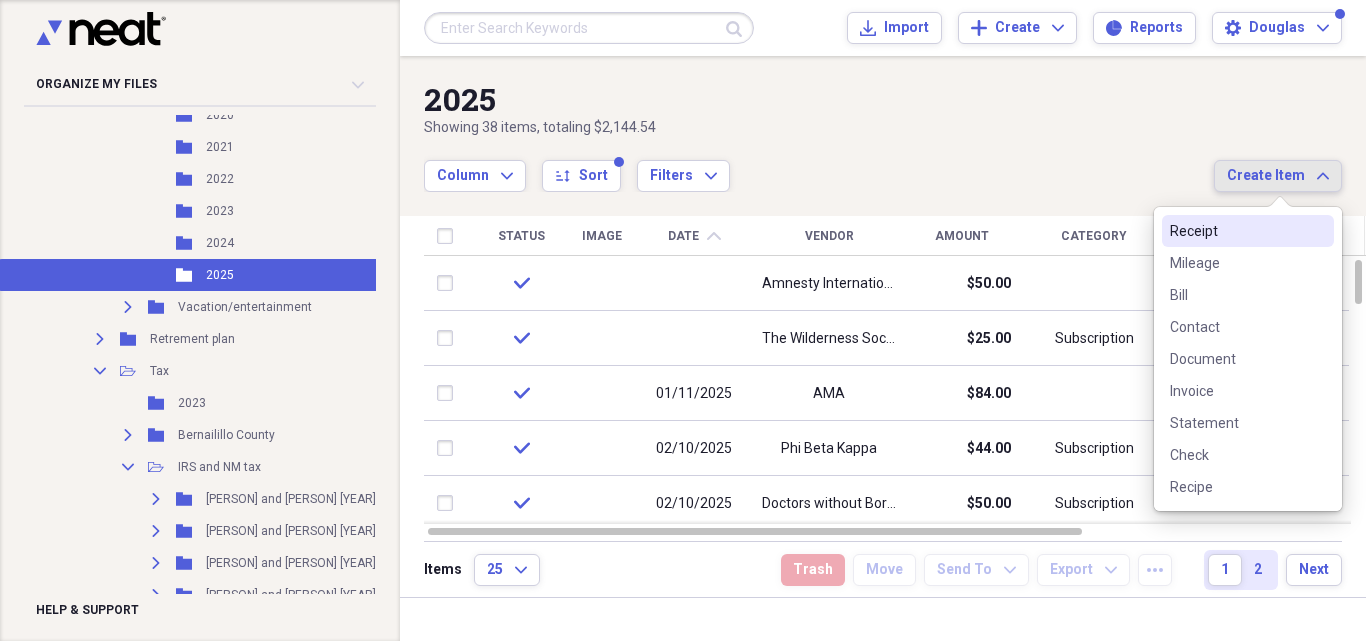 click on "Receipt" at bounding box center [1248, 231] 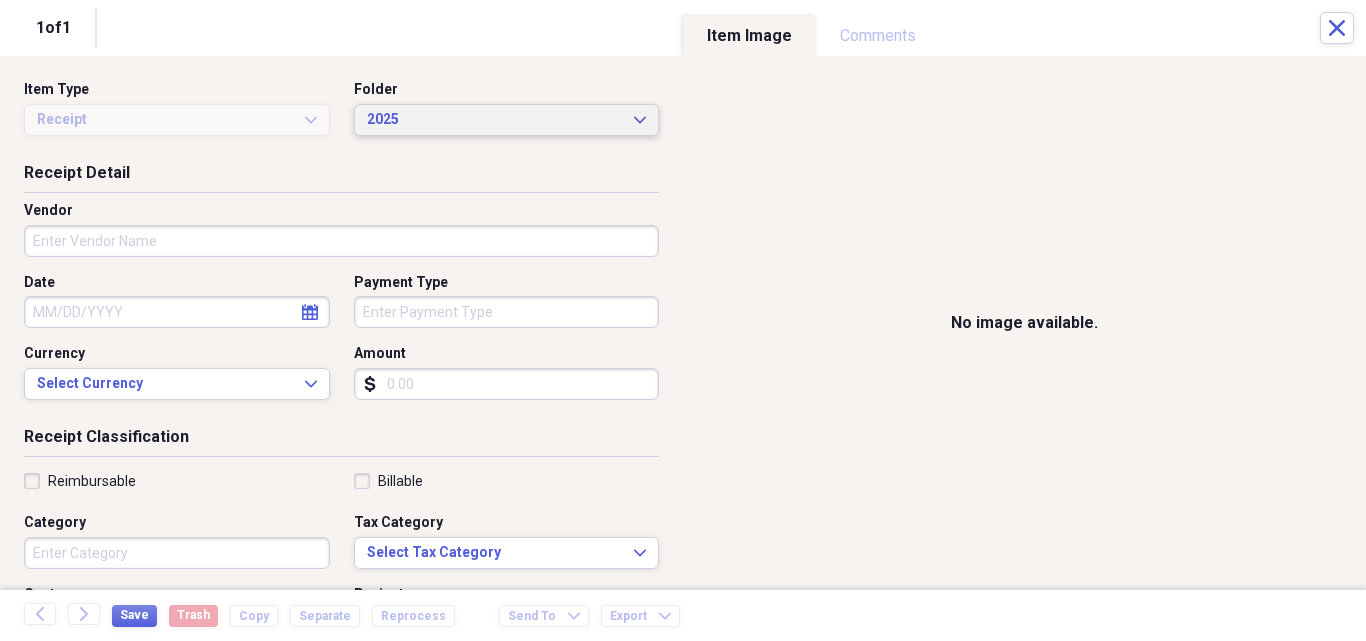 click on "Expand" 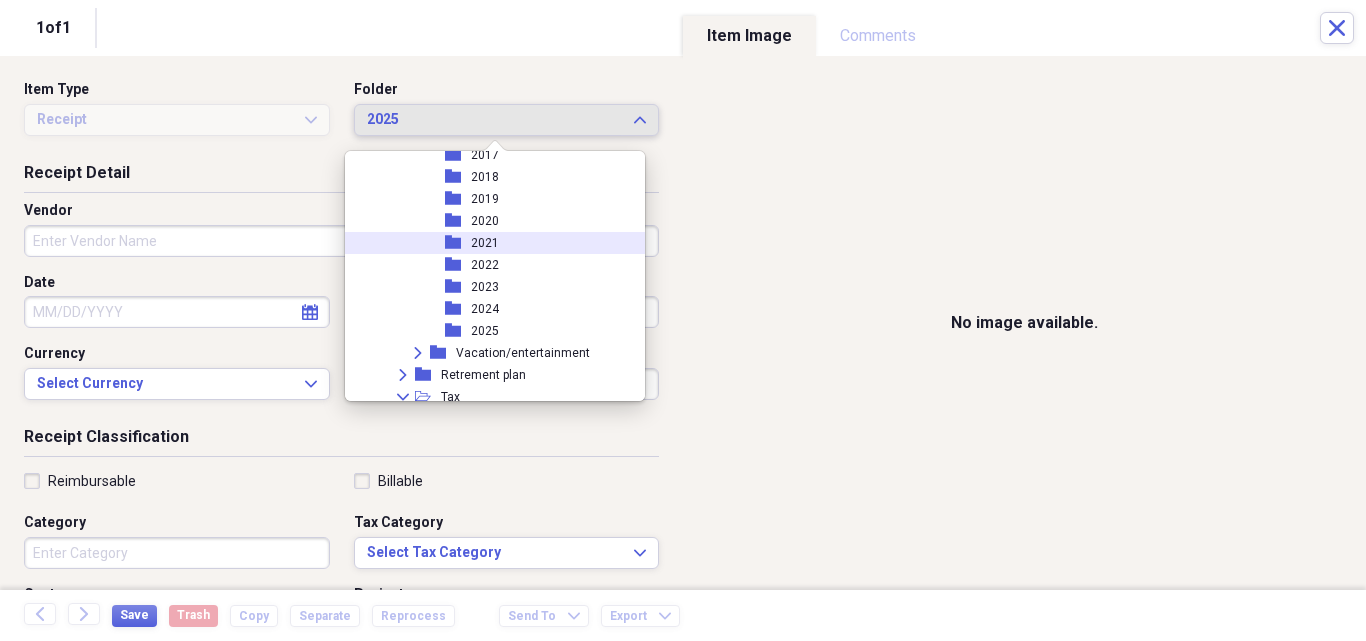 scroll, scrollTop: 6183, scrollLeft: 0, axis: vertical 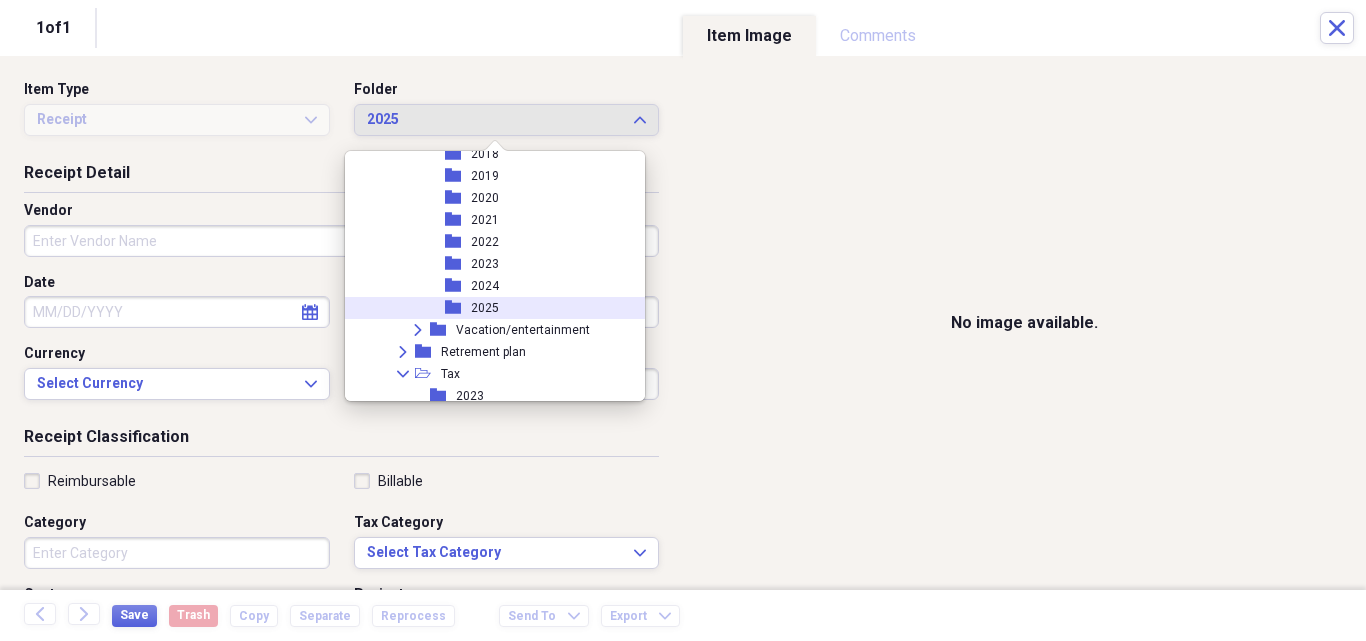 click on "folder 2025" at bounding box center [488, 308] 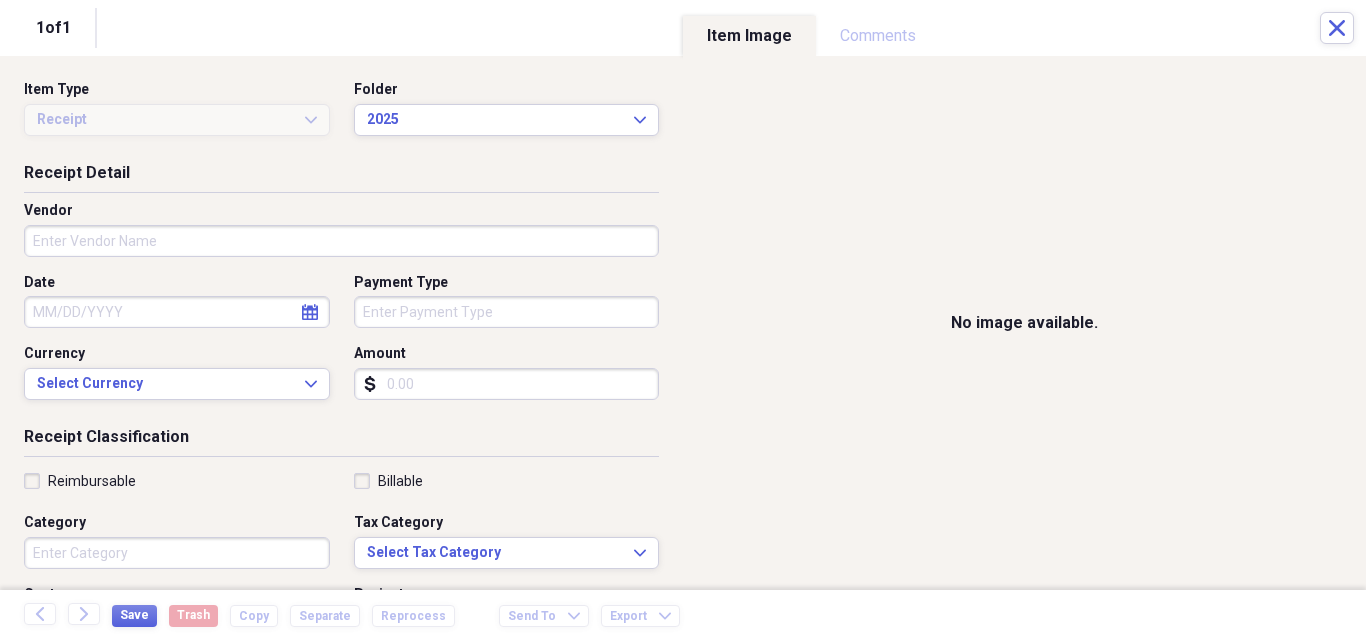 click on "Vendor" at bounding box center [341, 241] 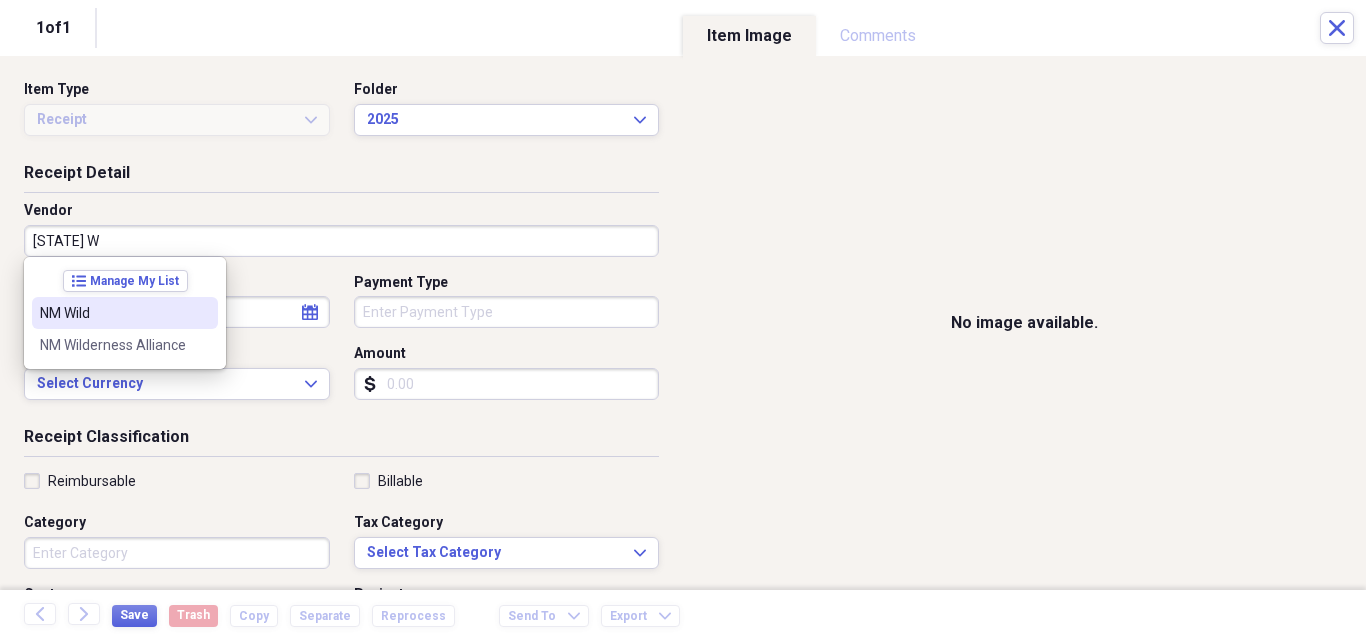 click on "NM Wild" at bounding box center [113, 313] 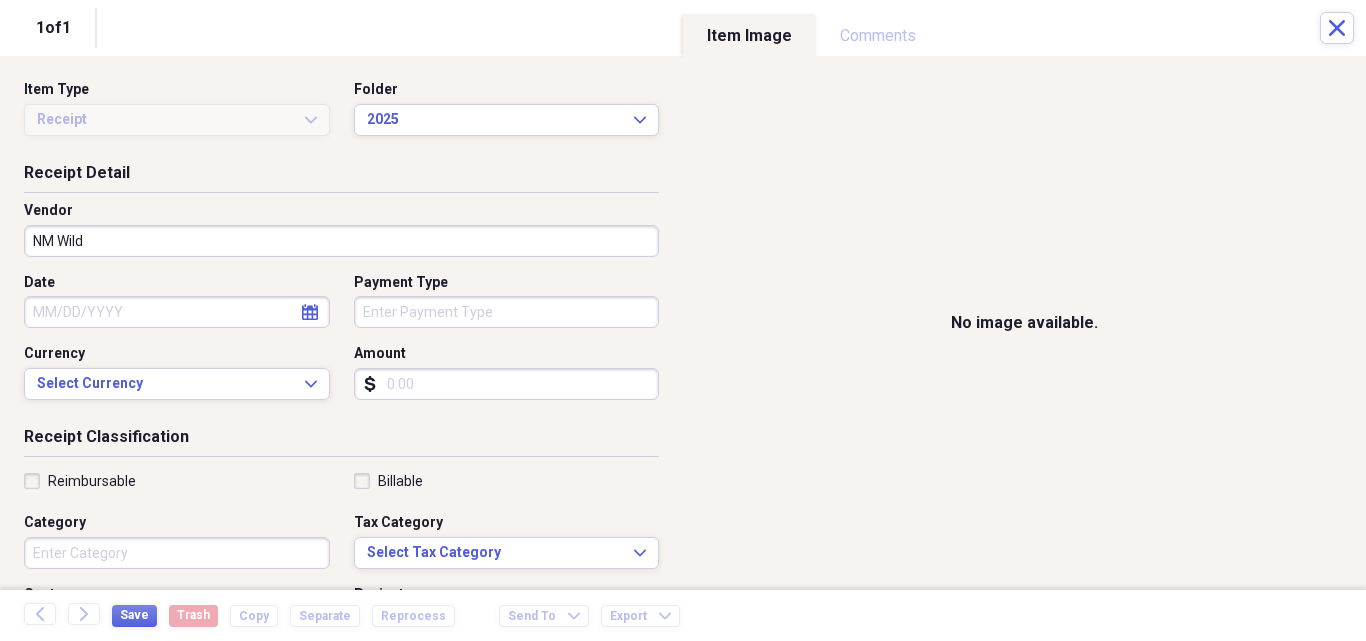 select on "7" 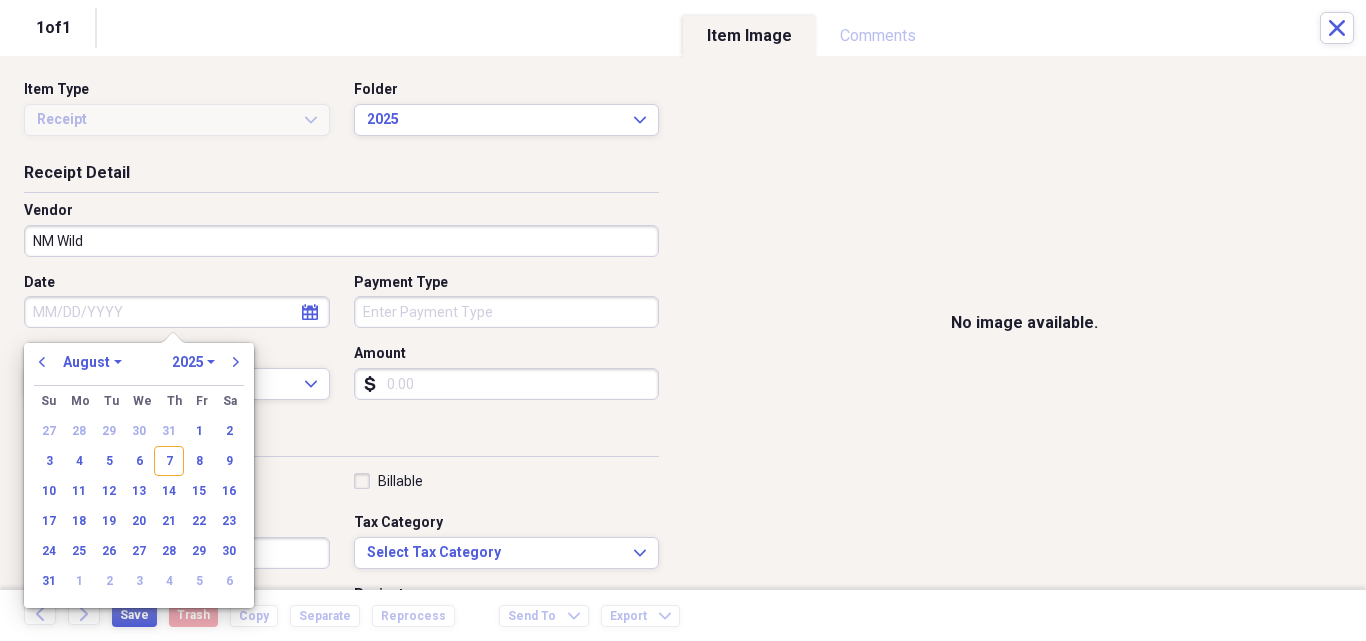 click on "Date" at bounding box center (177, 312) 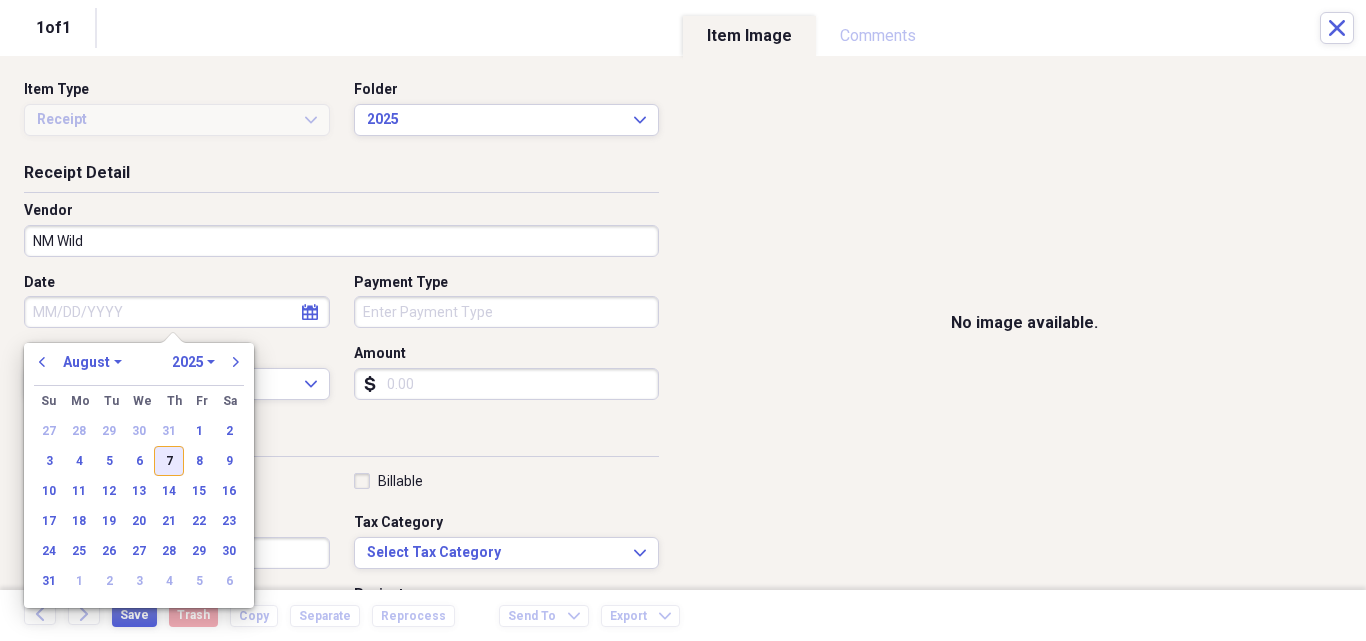 click on "7" at bounding box center (169, 461) 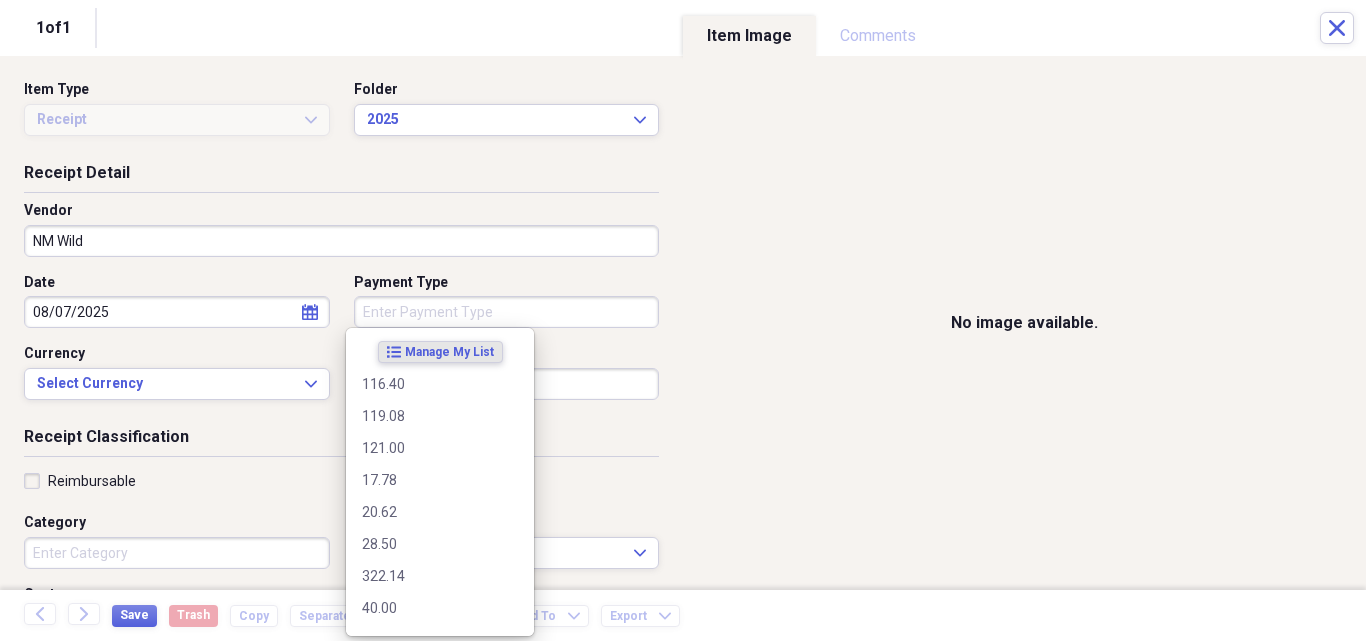 click on "Payment Type" at bounding box center [507, 312] 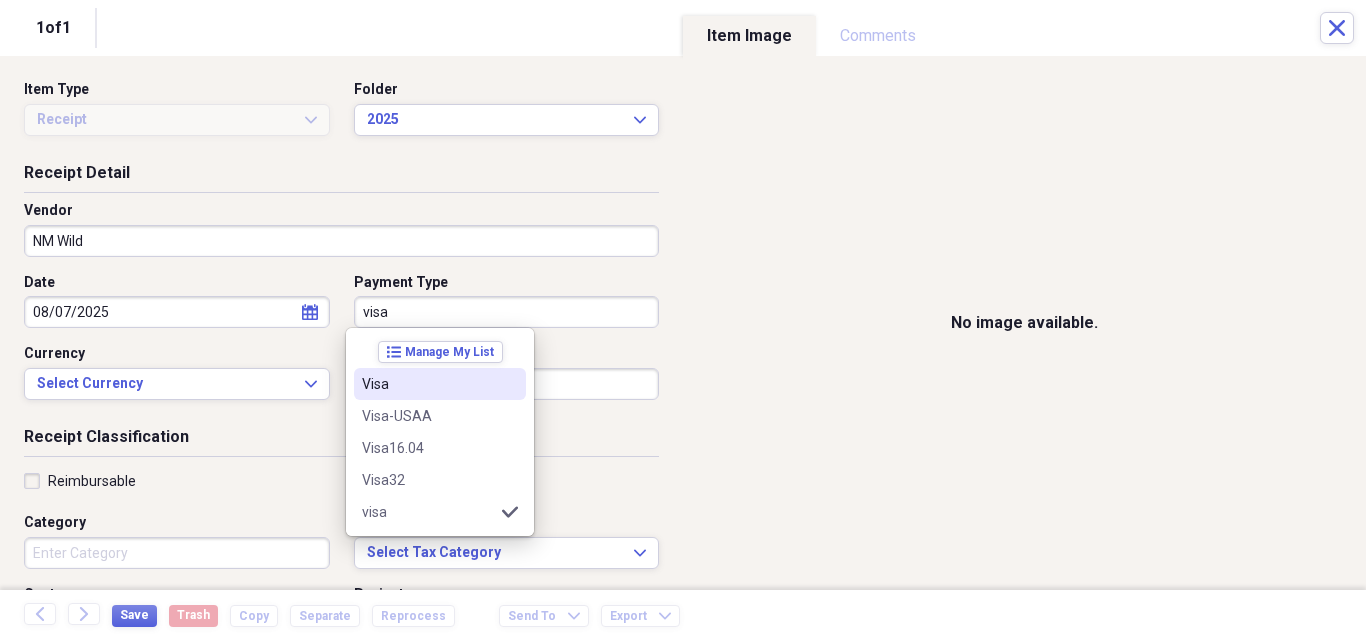 click on "Visa" at bounding box center (428, 384) 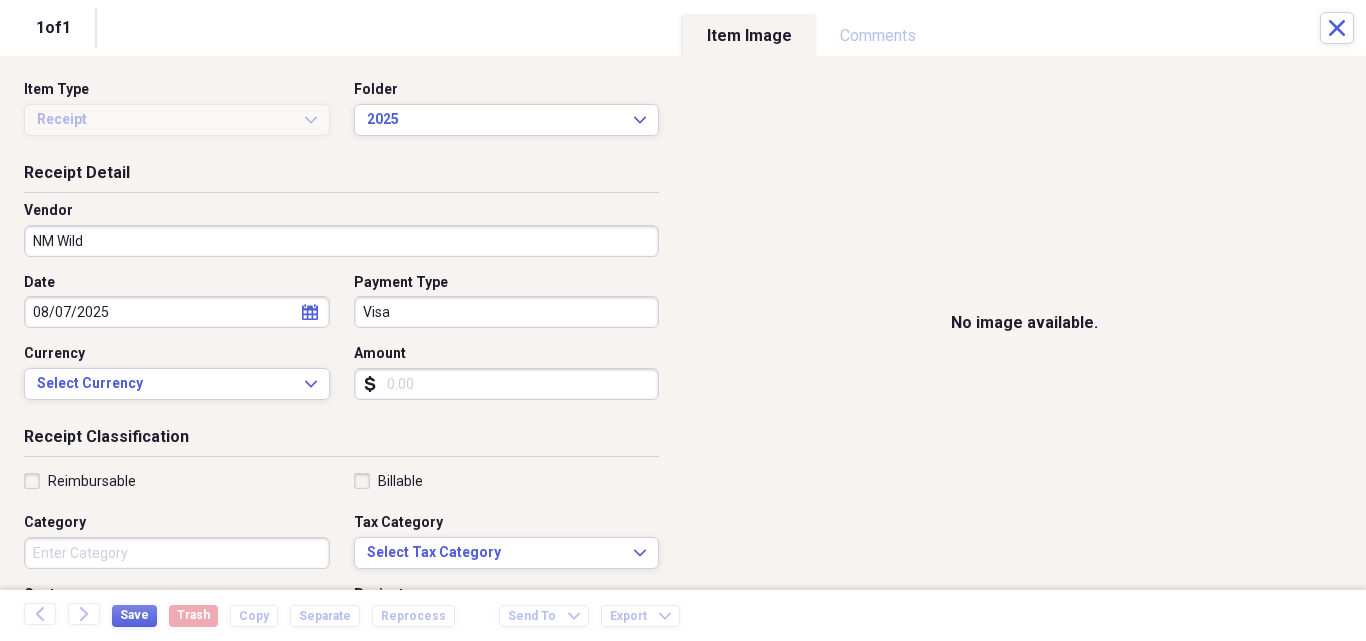 click on "Amount" at bounding box center [507, 384] 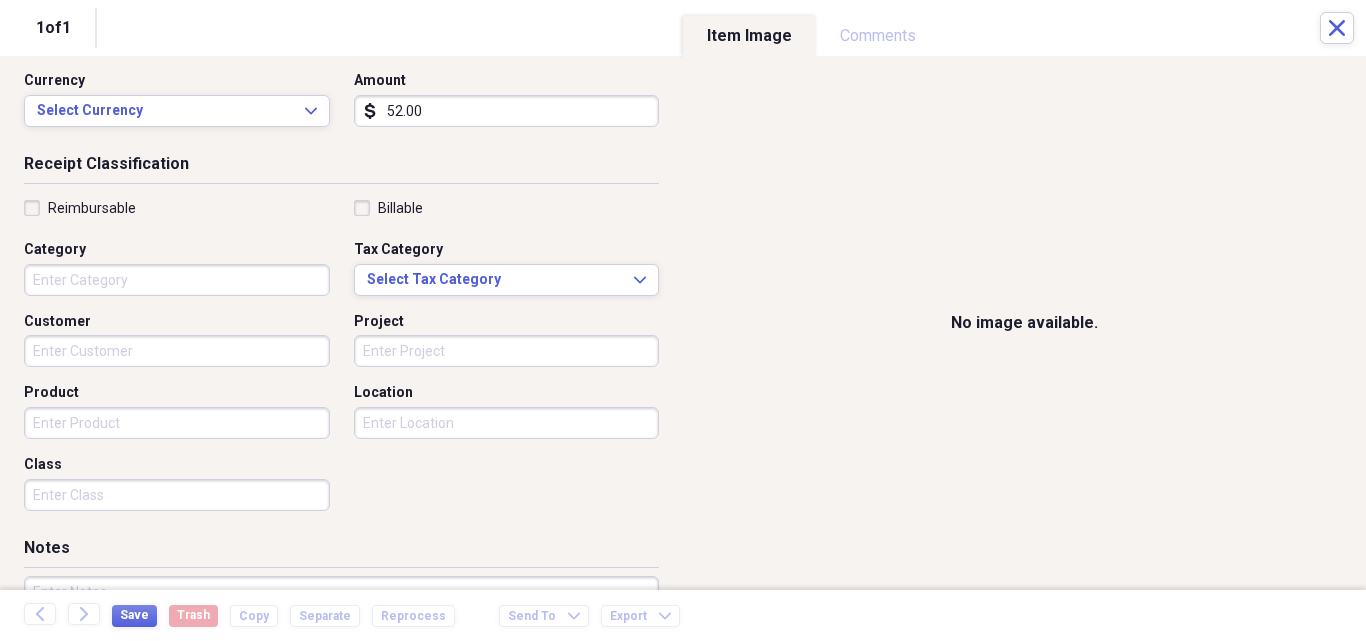 scroll, scrollTop: 300, scrollLeft: 0, axis: vertical 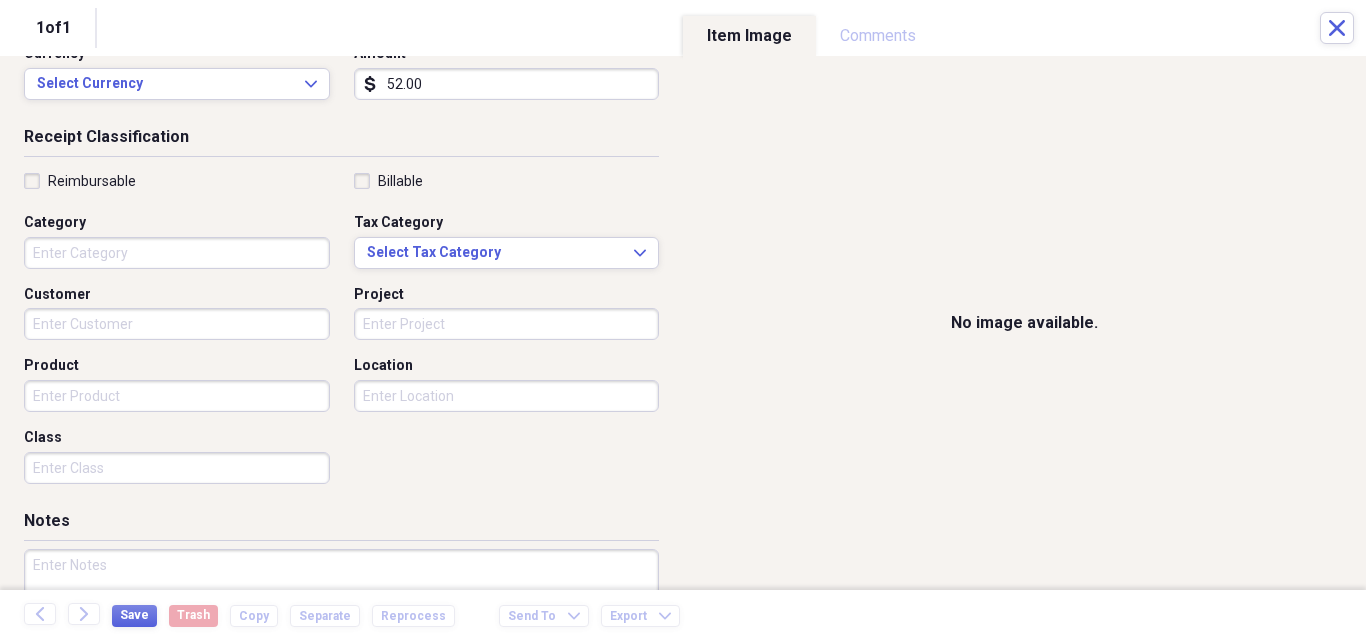 type on "52.00" 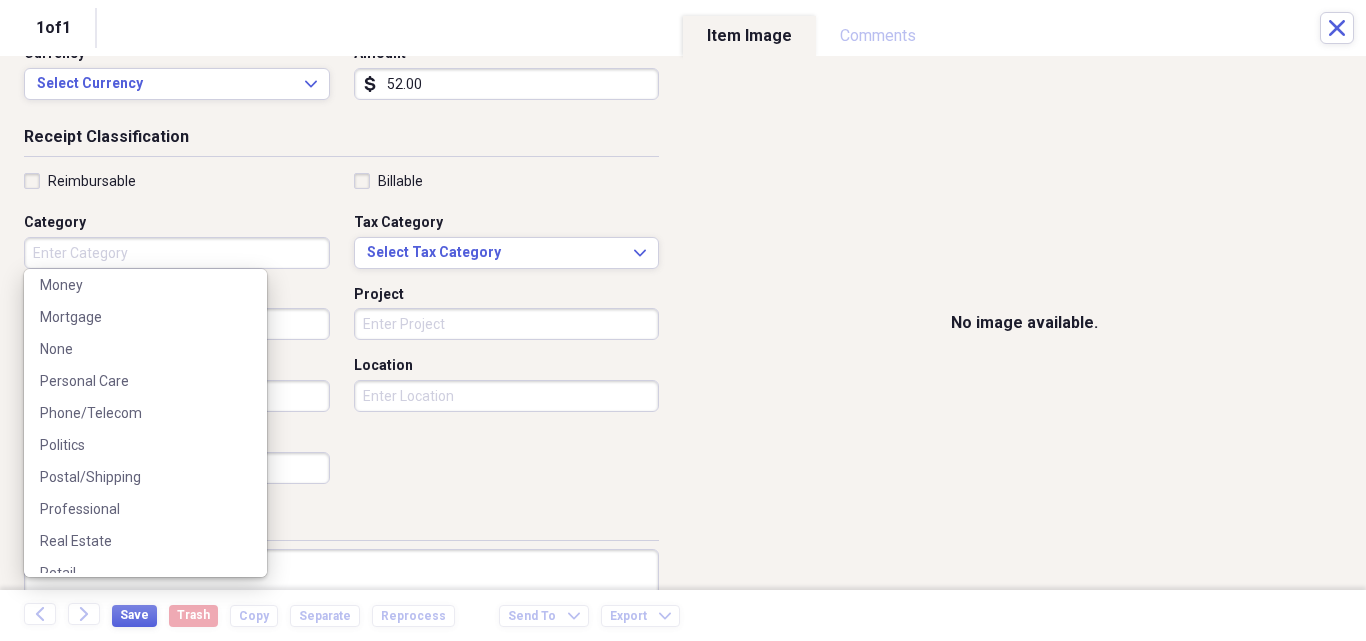 scroll, scrollTop: 1500, scrollLeft: 0, axis: vertical 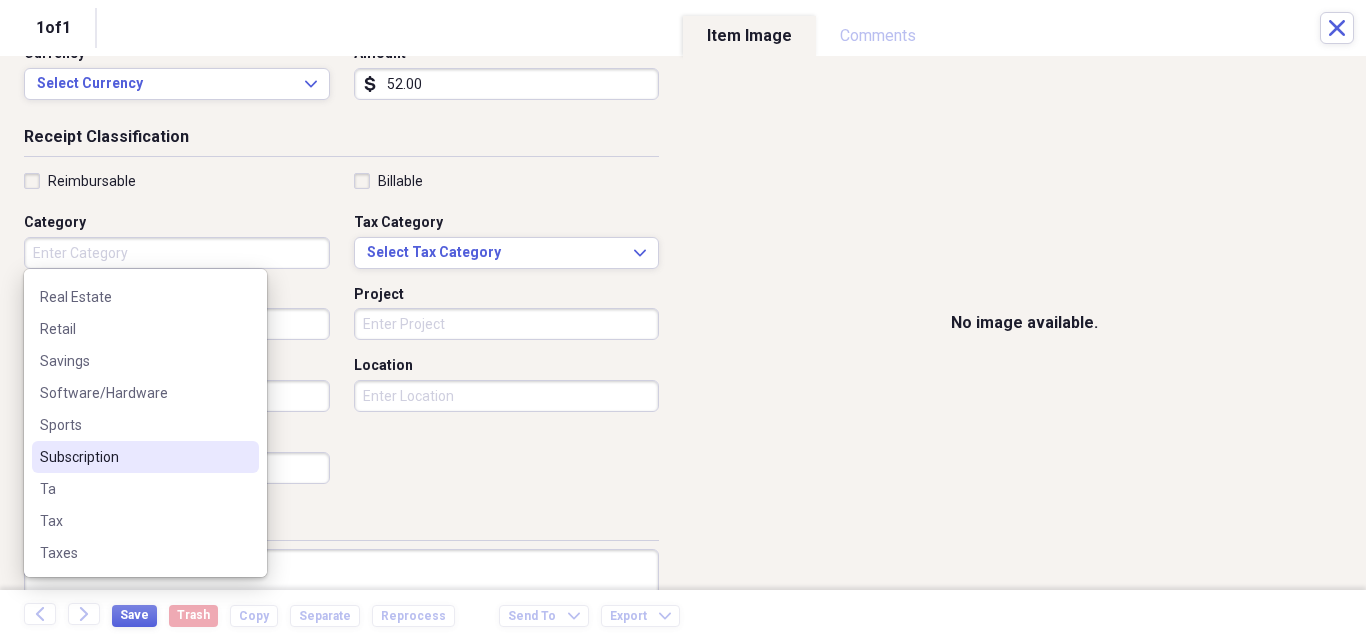 click on "Subscription" at bounding box center [133, 457] 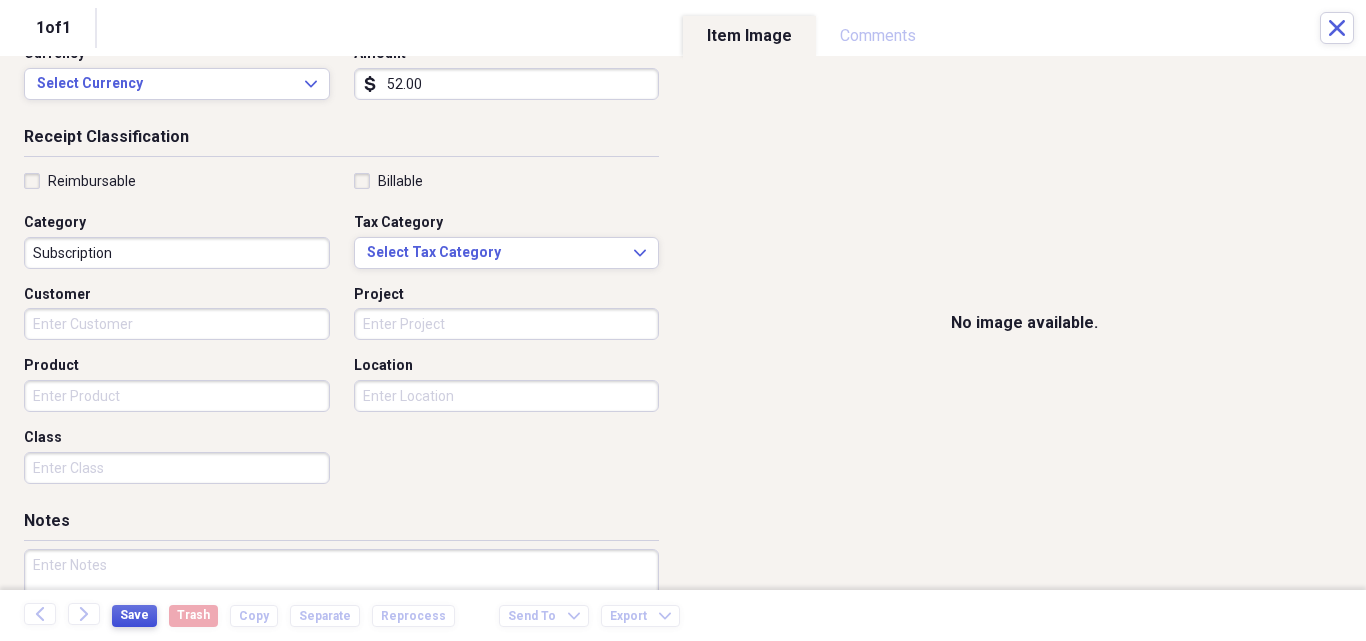 click on "Save" at bounding box center [134, 615] 